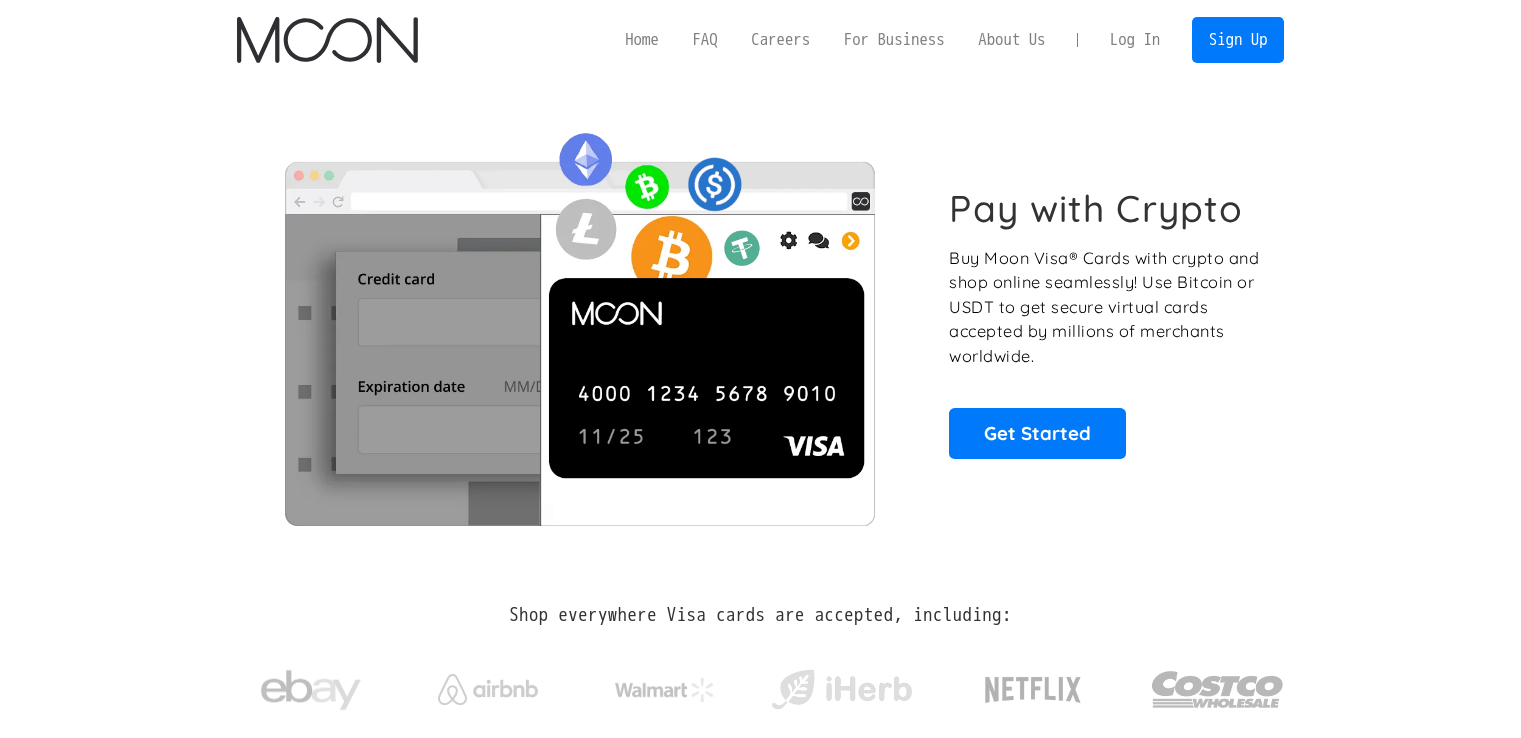 scroll, scrollTop: 0, scrollLeft: 0, axis: both 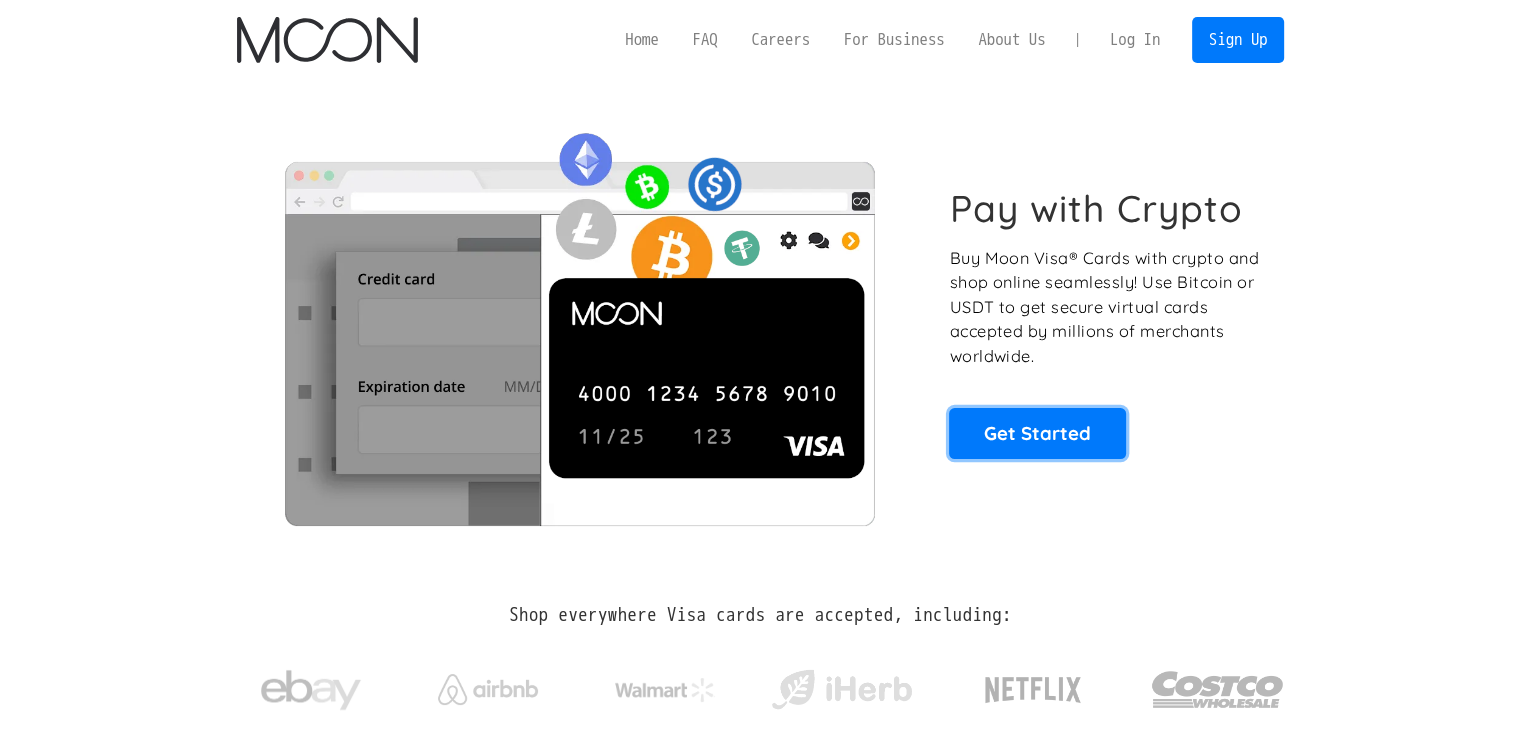 click on "Get Started" at bounding box center (1037, 433) 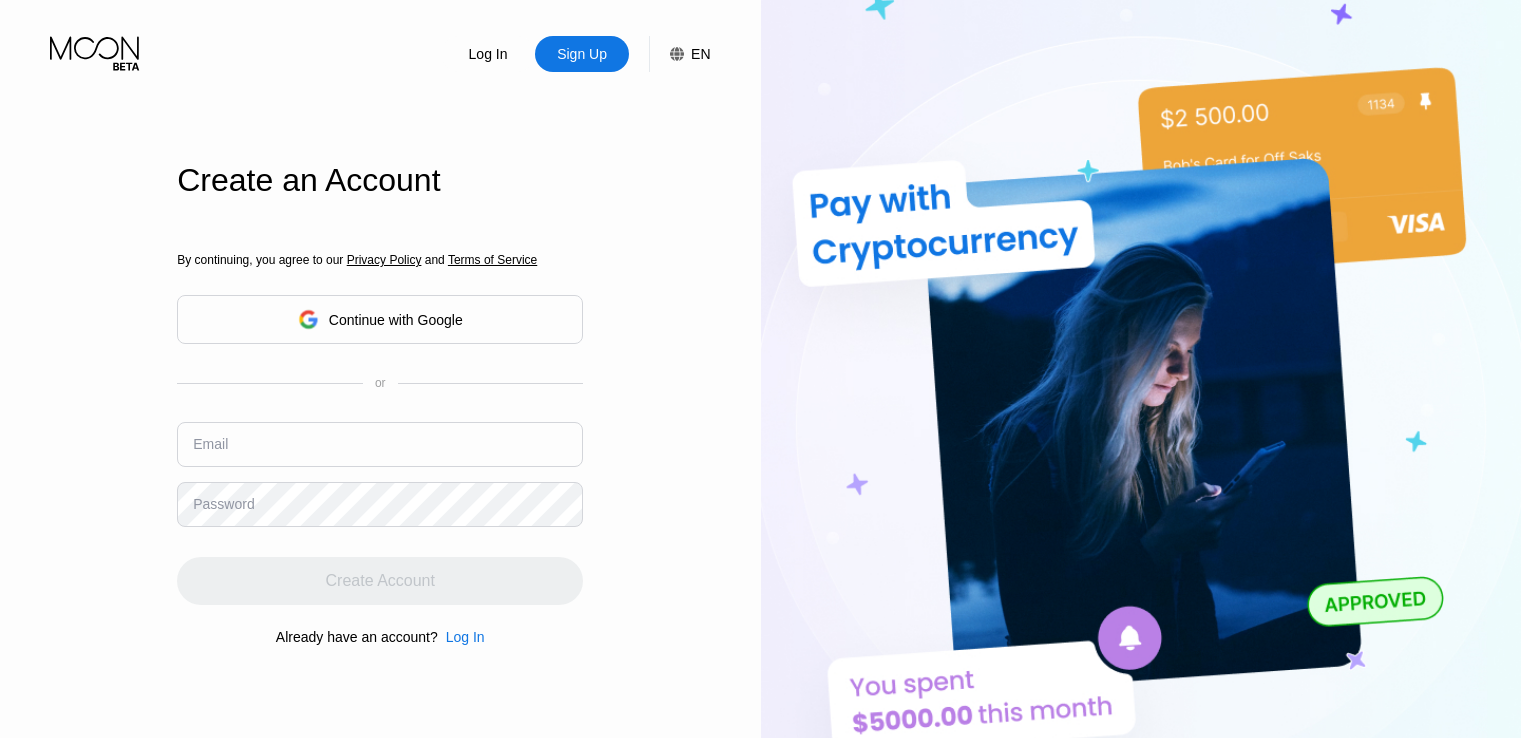 scroll, scrollTop: 0, scrollLeft: 0, axis: both 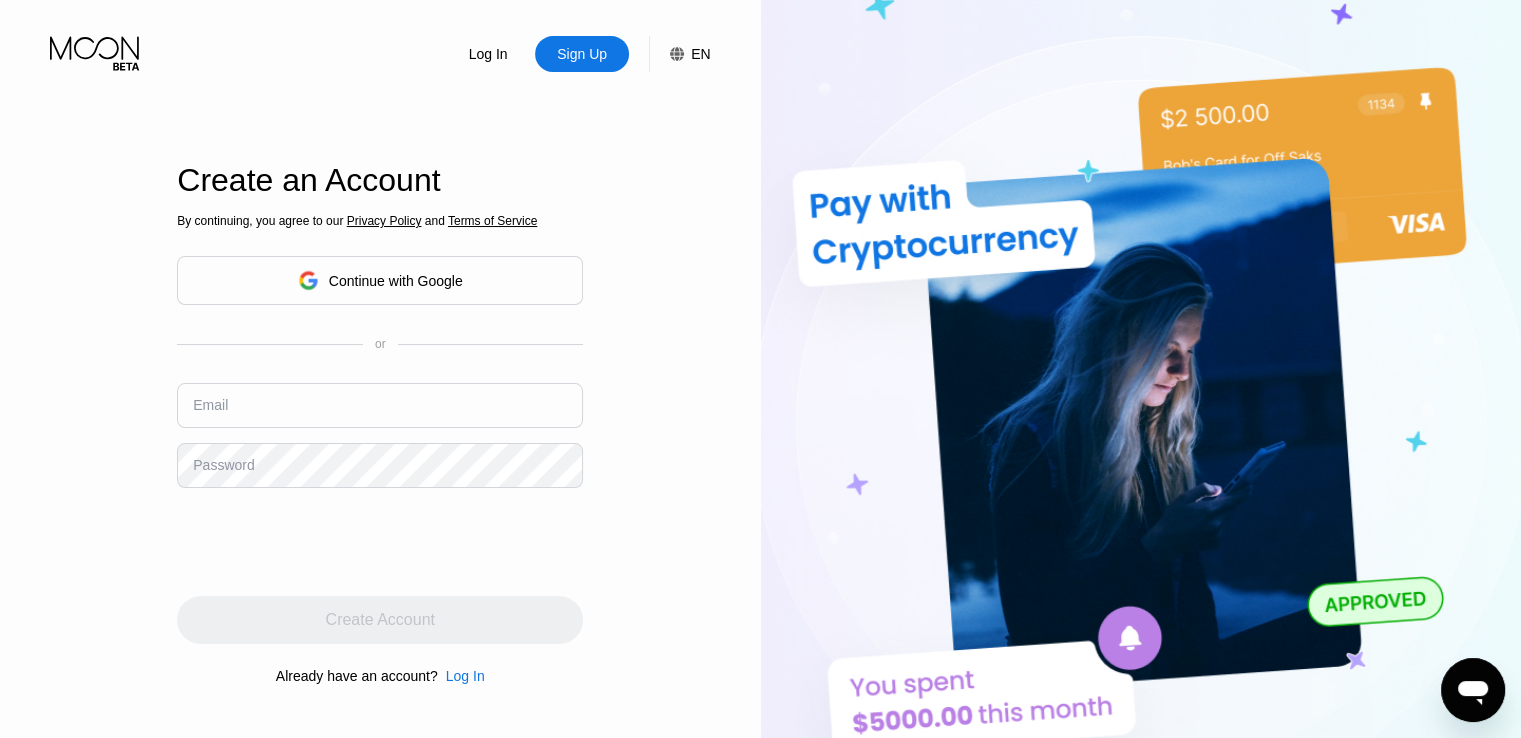 click on "Log In Sign Up EN Language English Save Create an Account By continuing, you agree to our   Privacy Policy   and   Terms of Service Continue with Google or Email Password Create Account Already have an account? Log In" at bounding box center [380, 406] 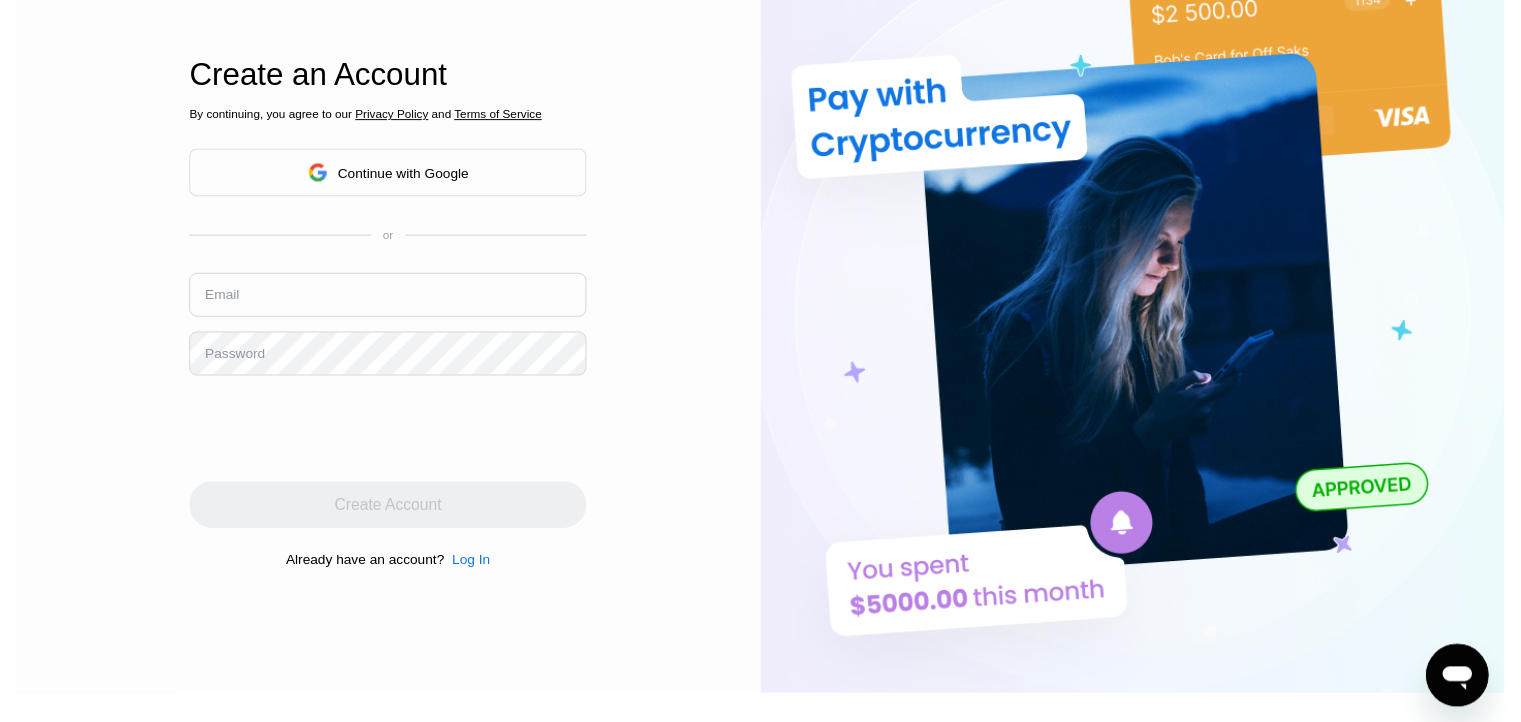 scroll, scrollTop: 0, scrollLeft: 0, axis: both 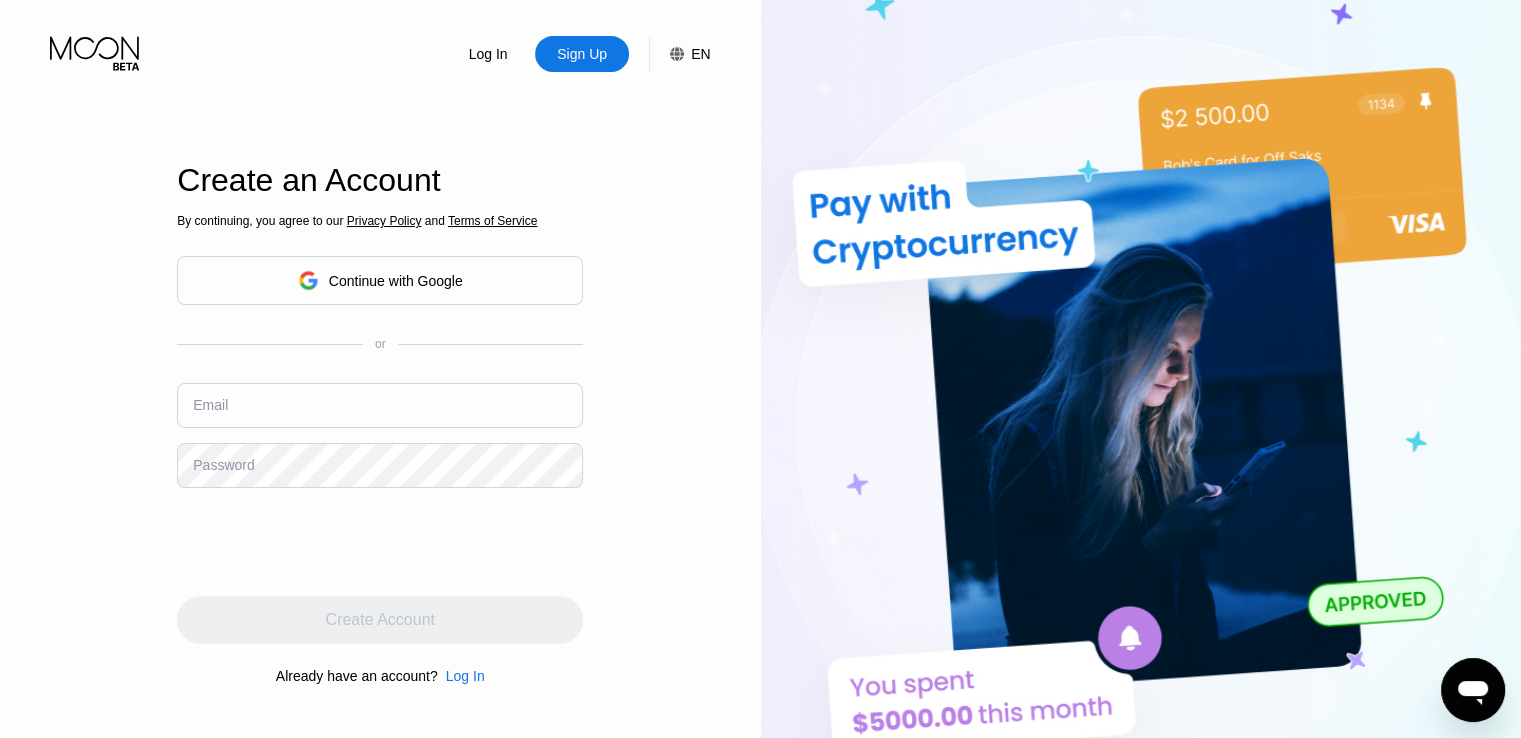 click at bounding box center (380, 405) 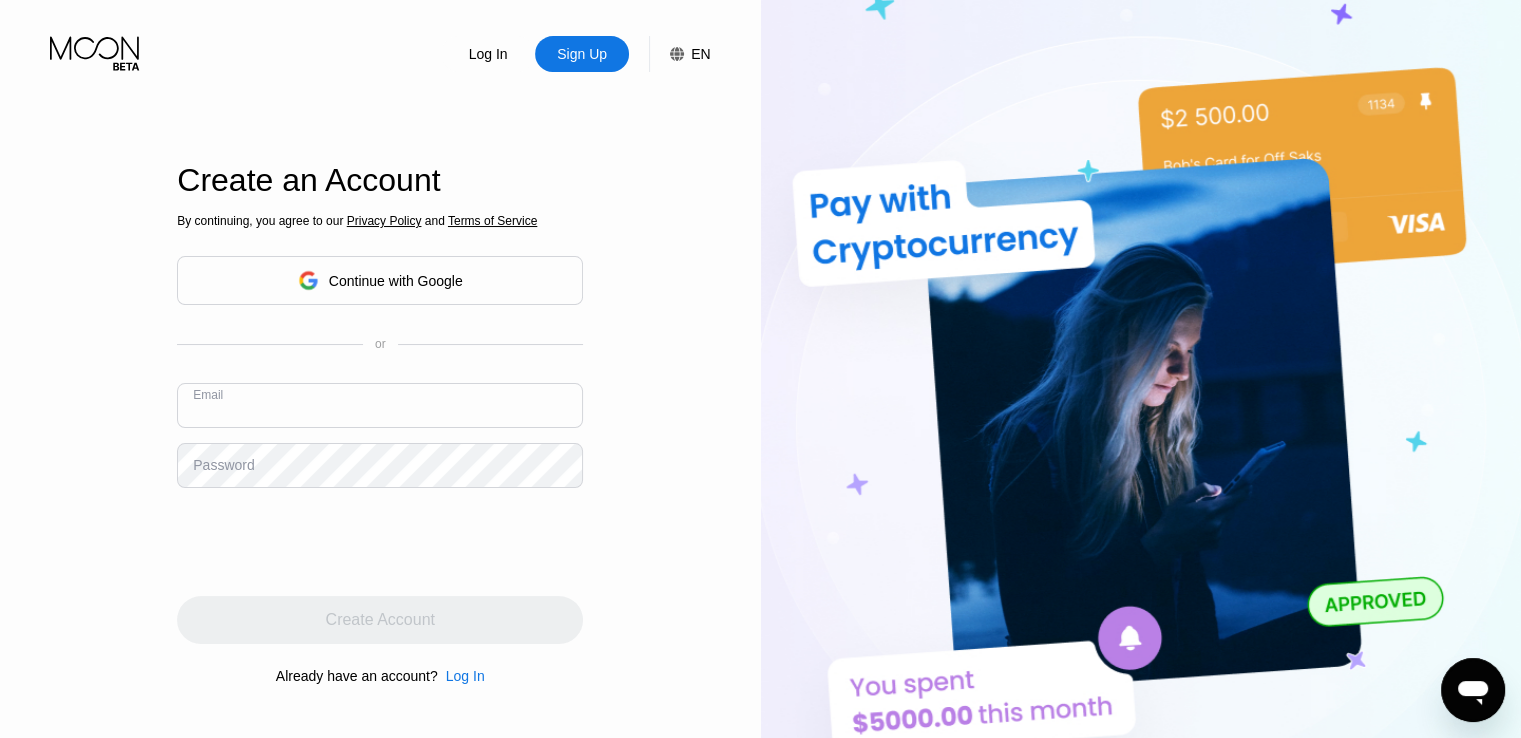 type on "t" 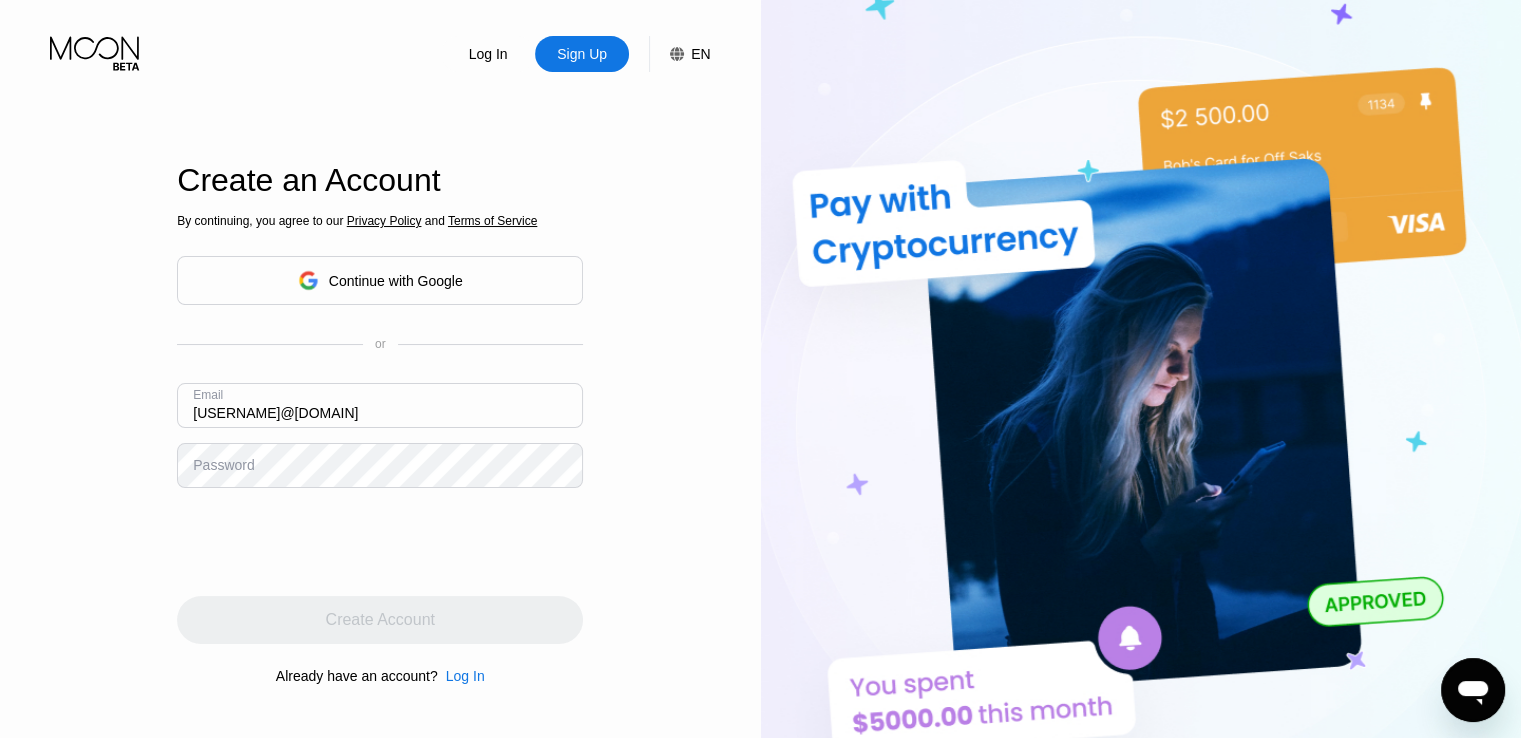 type on "[EMAIL]" 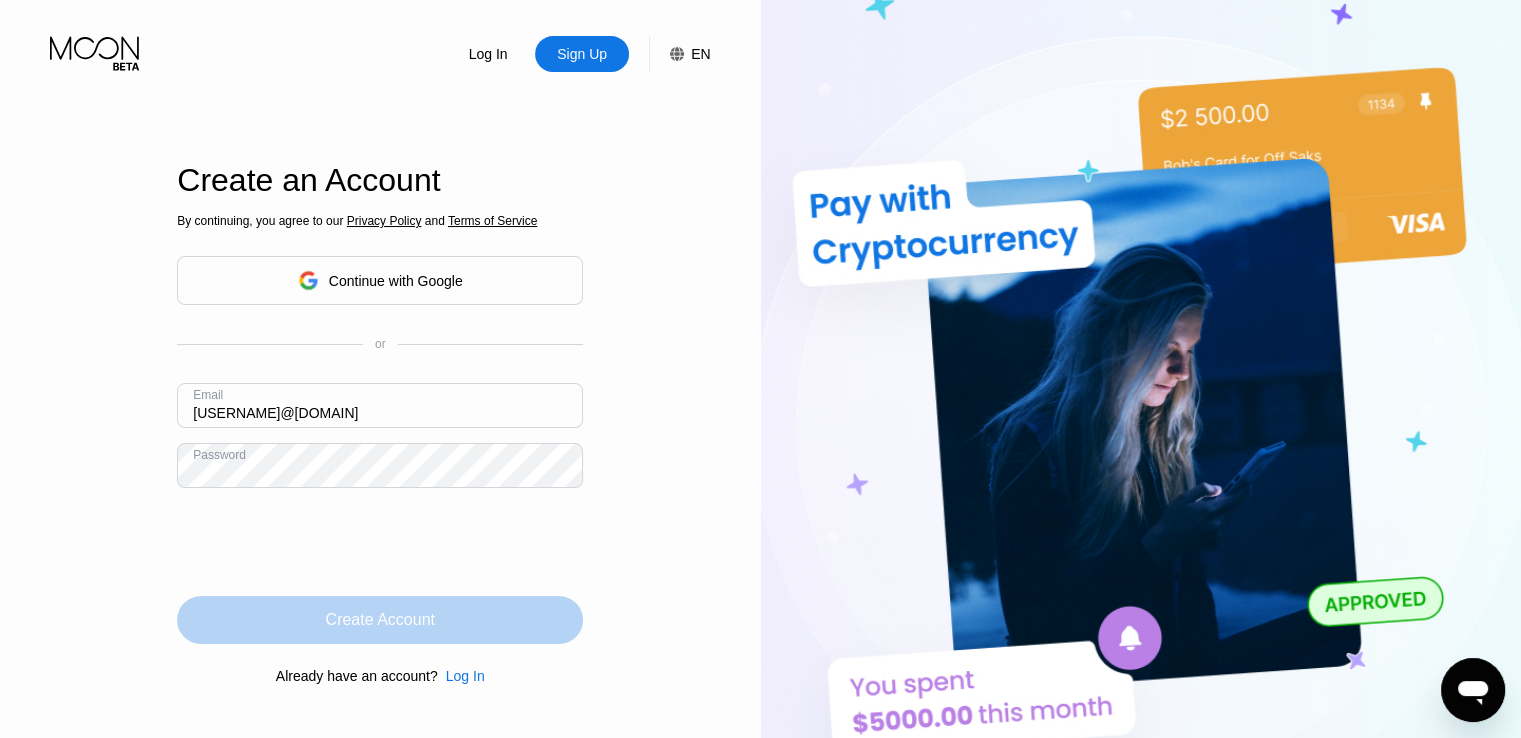 click on "Create Account" at bounding box center [380, 620] 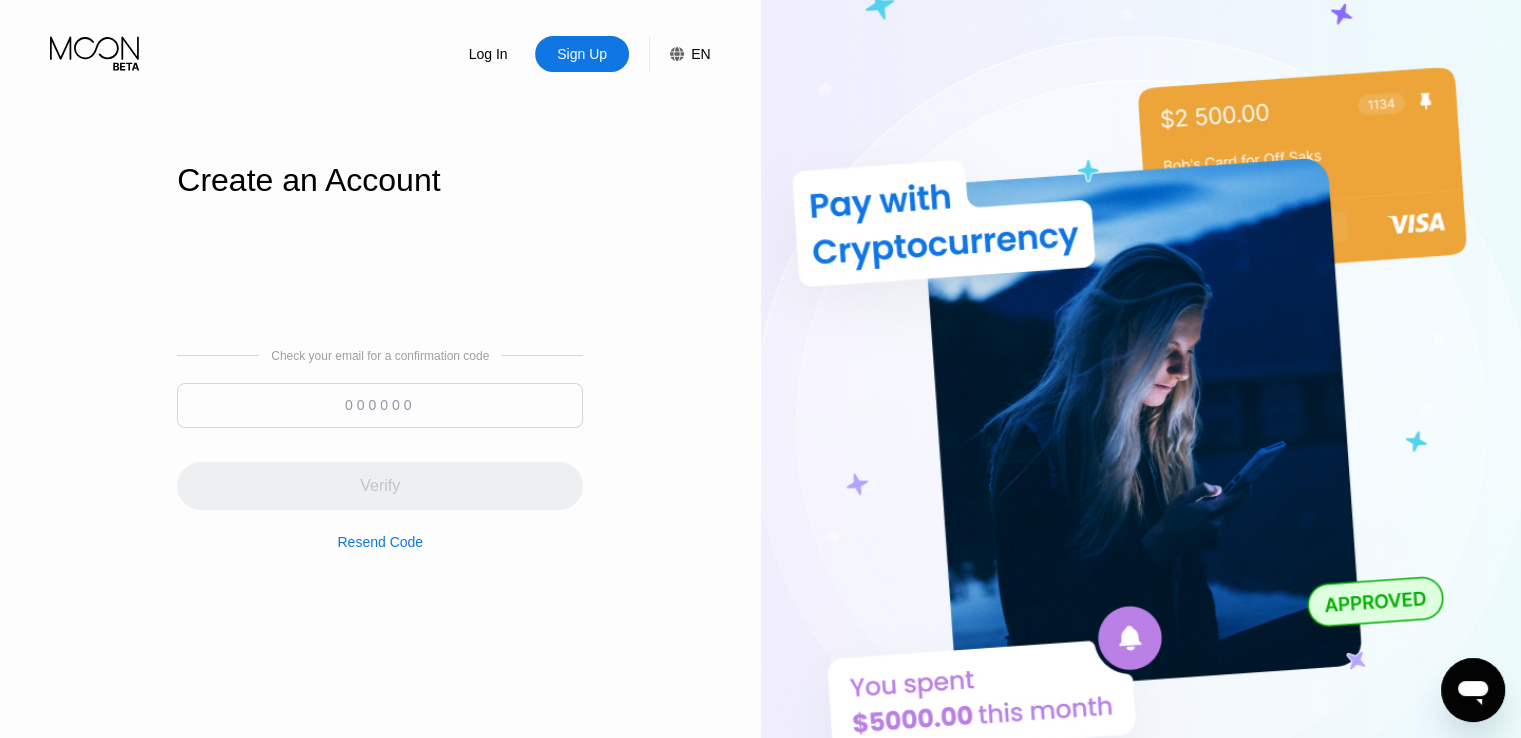 click at bounding box center (380, 405) 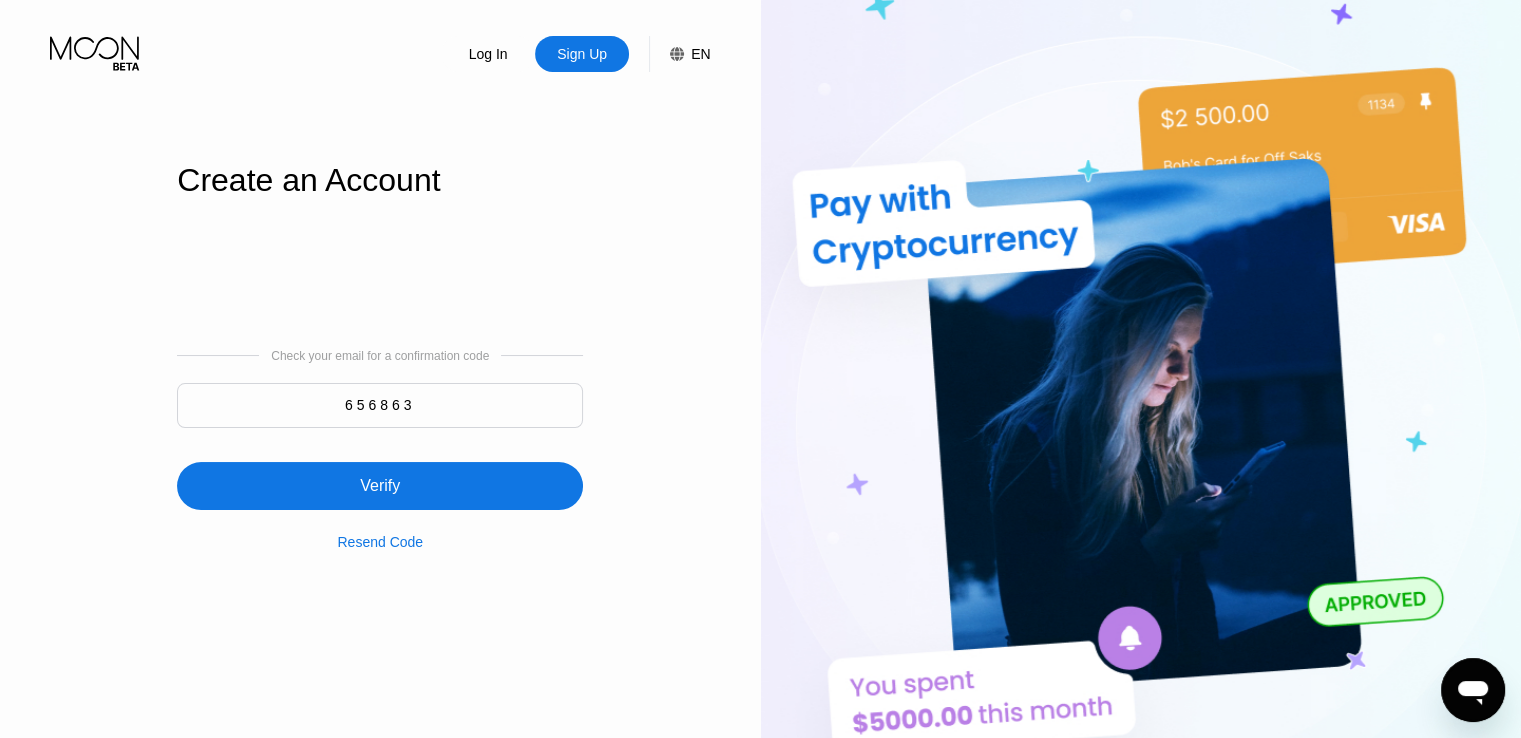 type on "656863" 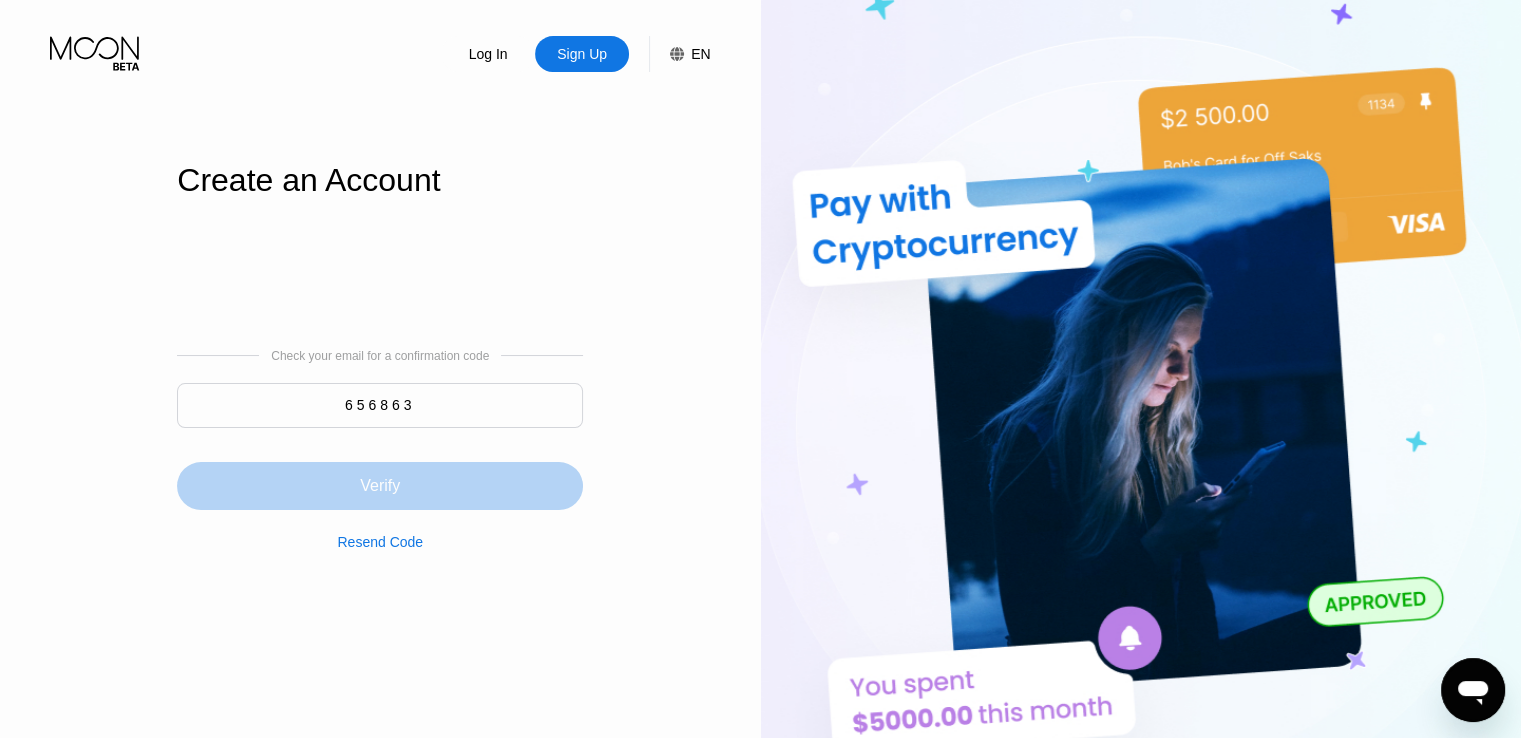 click on "Verify" at bounding box center (380, 486) 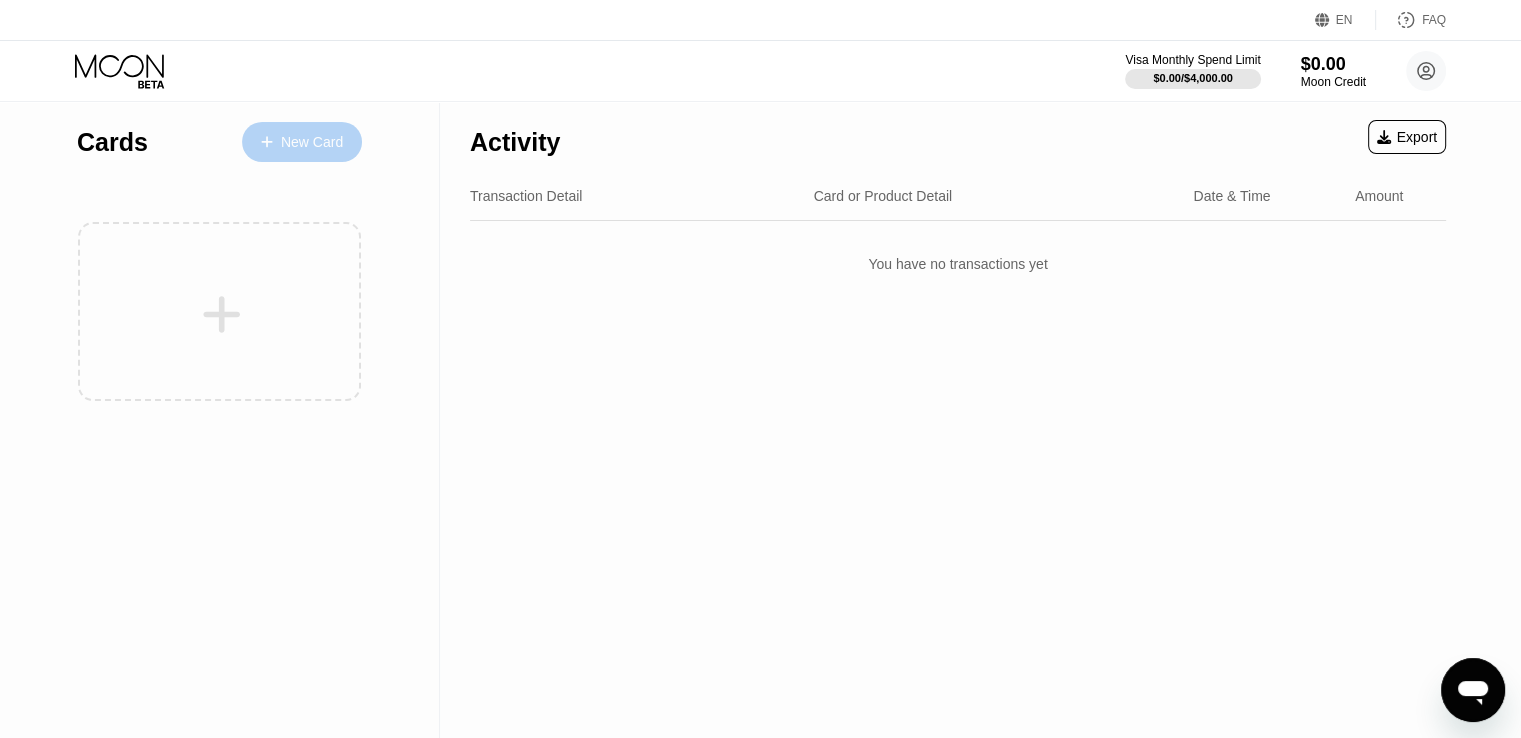 click on "New Card" at bounding box center (312, 142) 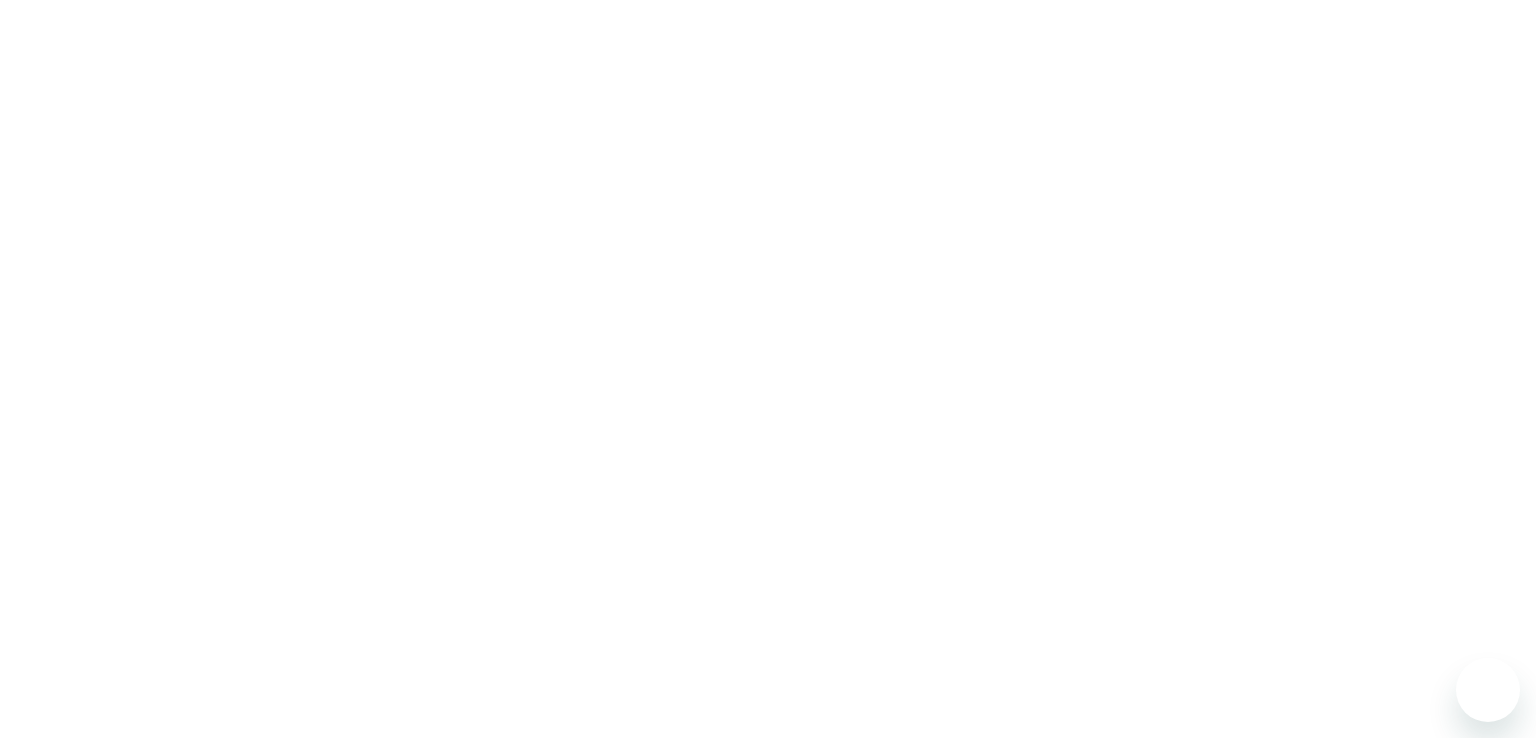 scroll, scrollTop: 0, scrollLeft: 0, axis: both 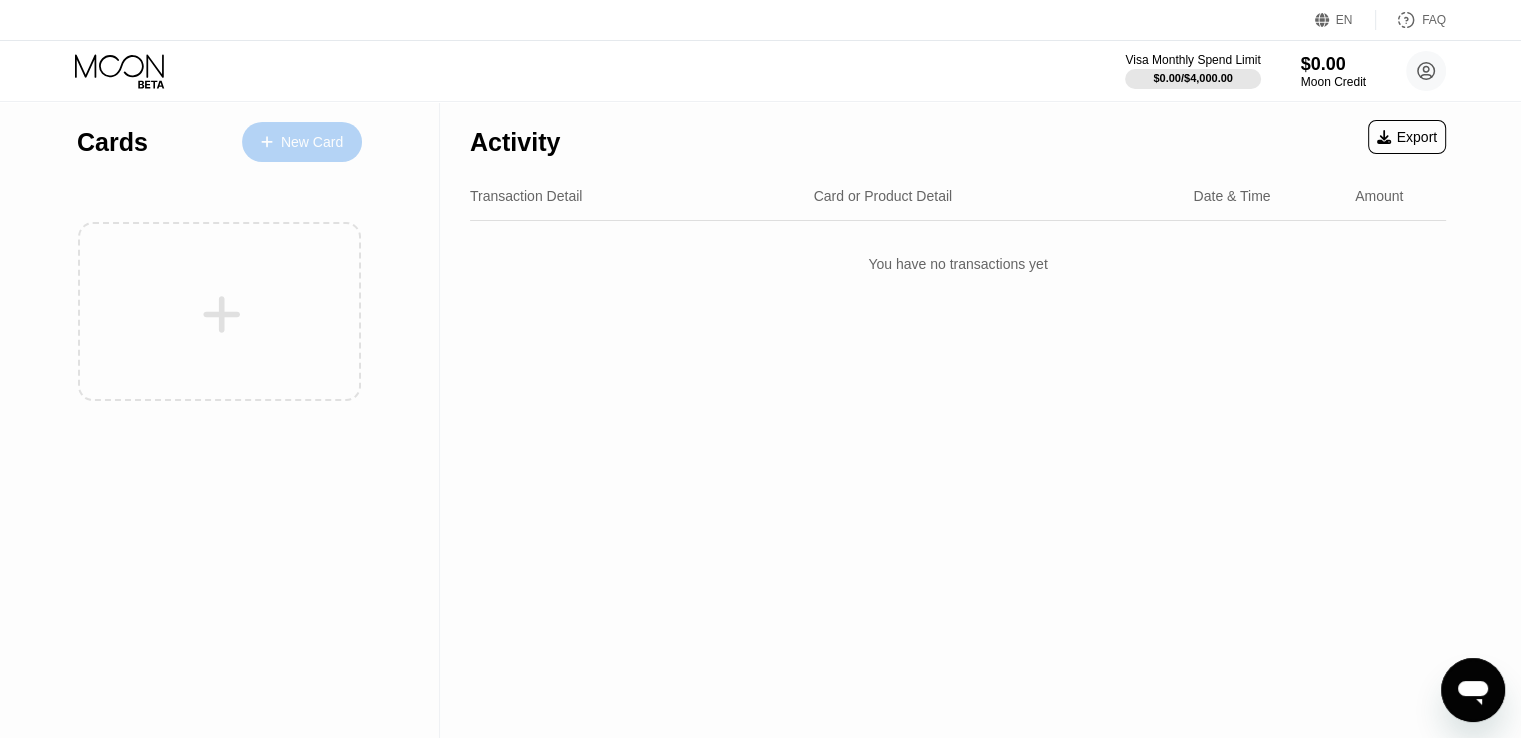 click on "New Card" at bounding box center [312, 142] 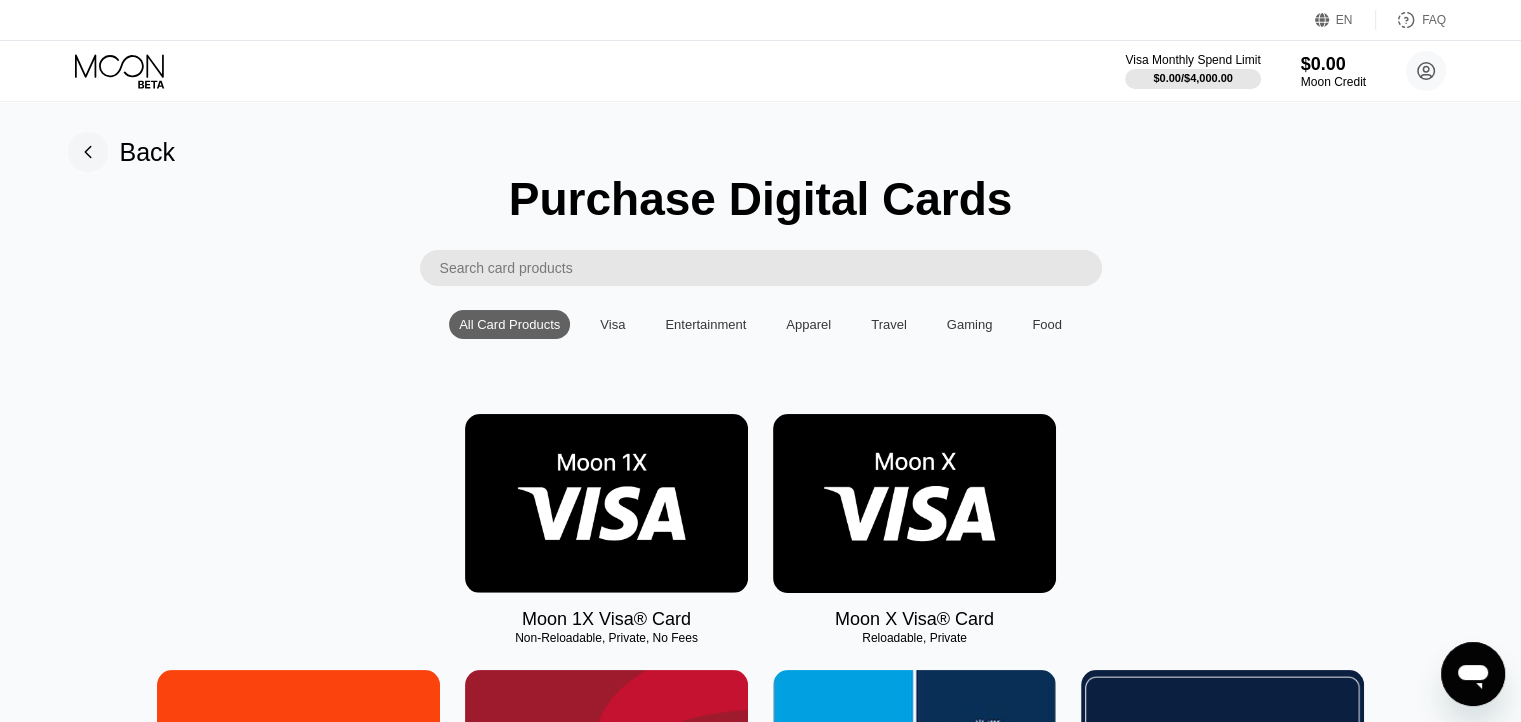 click on "Purchase Digital Cards All Card Products Visa Entertainment Apparel Travel Gaming Food Moon 1X Visa® Card Non-Reloadable, Private, No Fees Moon X Visa® Card Reloadable, Private Nike Famous Footwear Carter's MLB Shop Nintendo Guitar Center Nordstrom Ann Taylor GAP Google Play HULU Petco Uber Eats GameStop TJ Maxx Athleta Xbox US Bass Pro Shops® Burlington SHOWTIME® Pottery Barn P.C. Richard and Son Aéropostale Sling TV Fanatics Crate and Barrel Macy's Paramount+ Kigso Games US Jiffy Lube® Sephora US Dick's Sporting Goods DSW Roblox Twitch L.L. Bean Lowe's NHL Shop The Children's Place Applebee’s® TIDAL Nautica Big Lots Marshalls Amazon Harry's REI Guess Staples US Hotels.com US PlayStation®Store Bath & Body Works Dollar Shave Club DoorDash The Home Depot® H&M Homesense NBA Store AMC Theatres® Office Depot® StubHub Michaels Williams-Sonoma Airbnb EA Play  Zappos.com Groupon Saks Fifth Avenue Kohl’s US Adidas Wayfair US Old Navy Tommy Bahama HomeGoods PetSmart eBay Victoria's Secret Nordstrom Rack" at bounding box center [761, 3473] 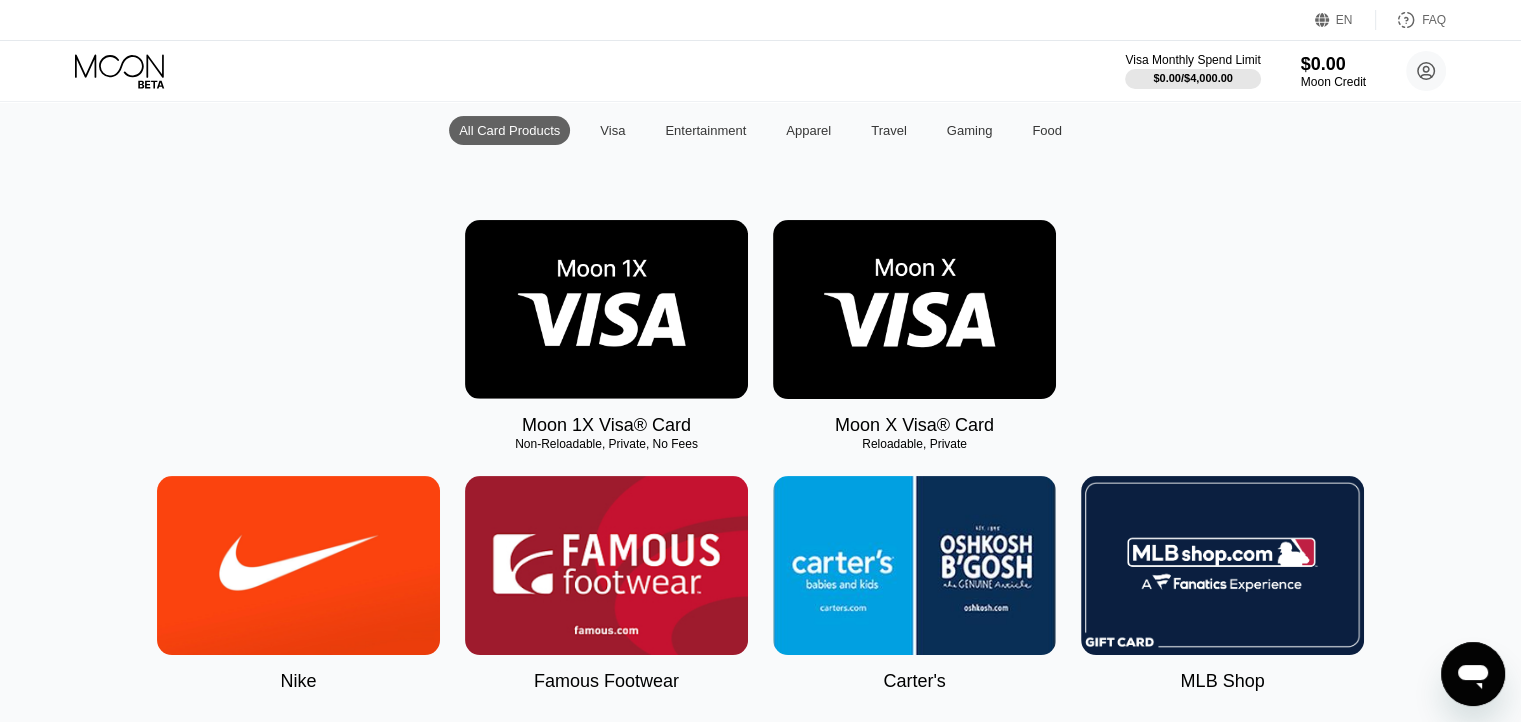 scroll, scrollTop: 360, scrollLeft: 0, axis: vertical 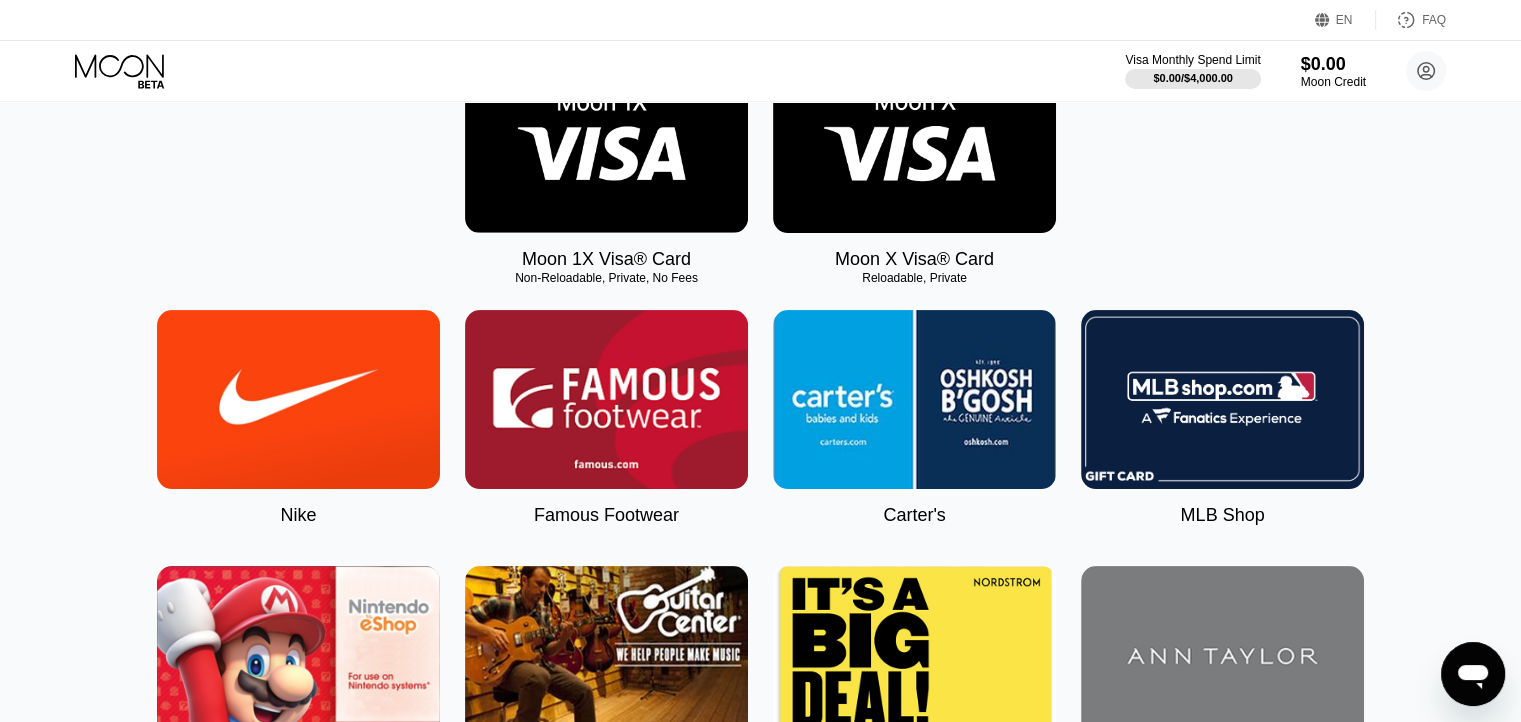 click on "Nike Famous Footwear Carter's MLB Shop Nintendo Guitar Center Nordstrom Ann Taylor GAP Google Play HULU Petco Uber Eats GameStop TJ Maxx Athleta Xbox US Bass Pro Shops® Burlington SHOWTIME® Pottery Barn P.C. Richard and Son Aéropostale Sling TV Fanatics Crate and Barrel Macy's Paramount+ Kigso Games US Jiffy Lube® Sephora US Dick's Sporting Goods DSW Roblox Twitch L.L. Bean Lowe's NHL Shop The Children's Place Applebee’s® TIDAL Nautica Big Lots Marshalls Amazon Harry's REI Guess Staples US Hotels.com US PlayStation®Store Bath & Body Works Dollar Shave Club DoorDash The Home Depot® H&M Homesense NBA Store AMC Theatres® Office Depot® StubHub Michaels Williams-Sonoma Airbnb EA Play  Zappos.com Groupon Saks Fifth Avenue Kohl’s US Adidas Wayfair US Old Navy Tommy Bahama HomeGoods PetSmart eBay Victoria's Secret Chevron and Texaco Nordstrom Rack Overstock.com Walmart Cabela's Foot Locker Marriott EXPRESS Eddie Bauer JCPenney Spotify Target Subway® Restaurants Sam's Club SiriusXM GrubHub US Lands' End" at bounding box center [761, 3362] 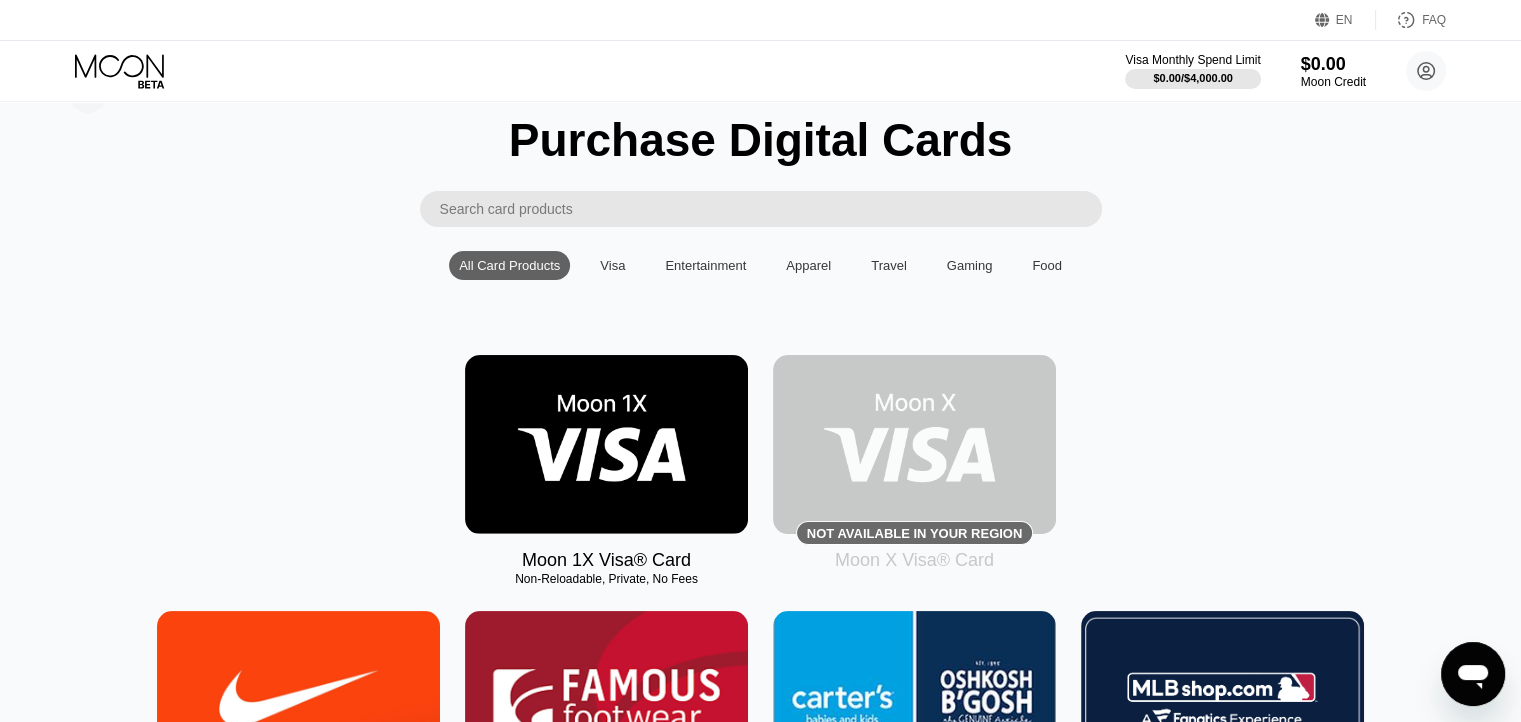 scroll, scrollTop: 0, scrollLeft: 0, axis: both 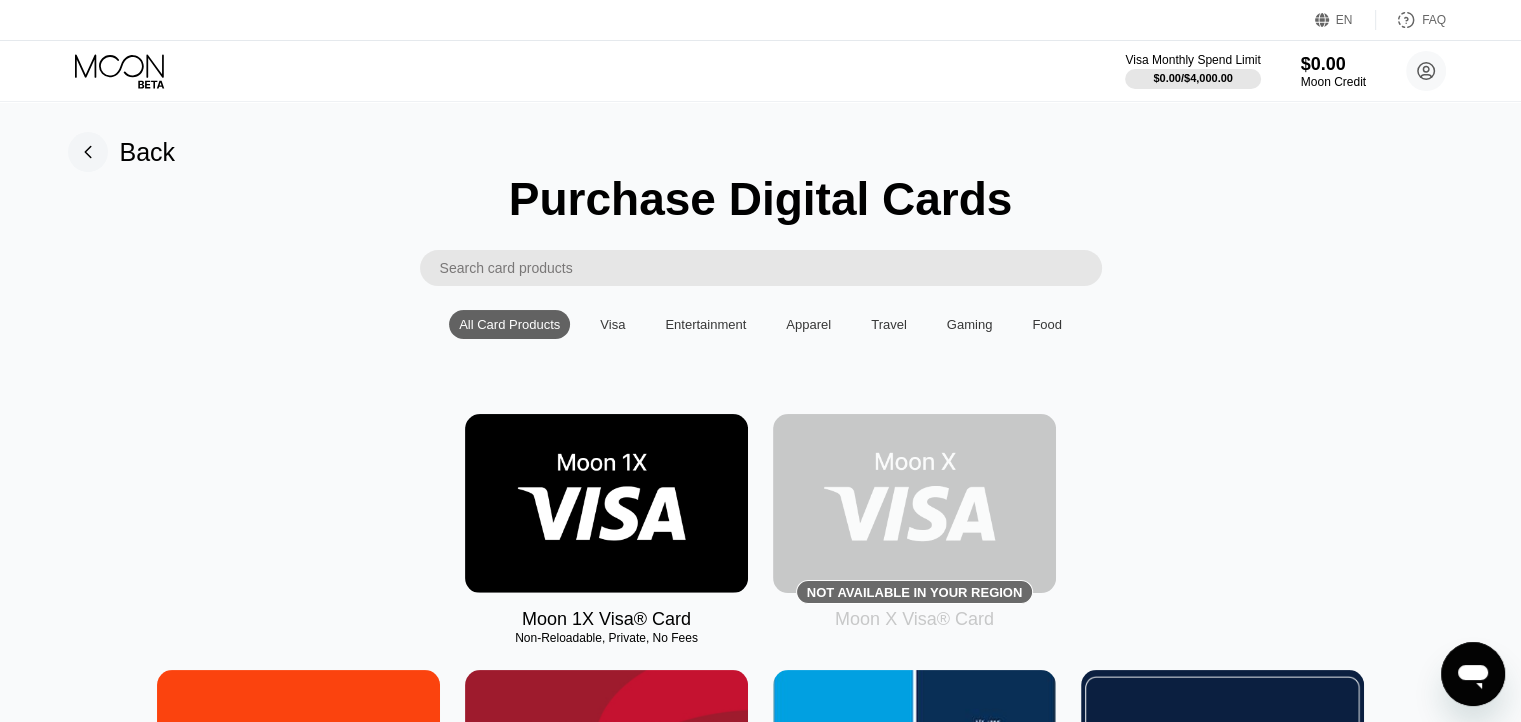 click on "Visa" at bounding box center (612, 324) 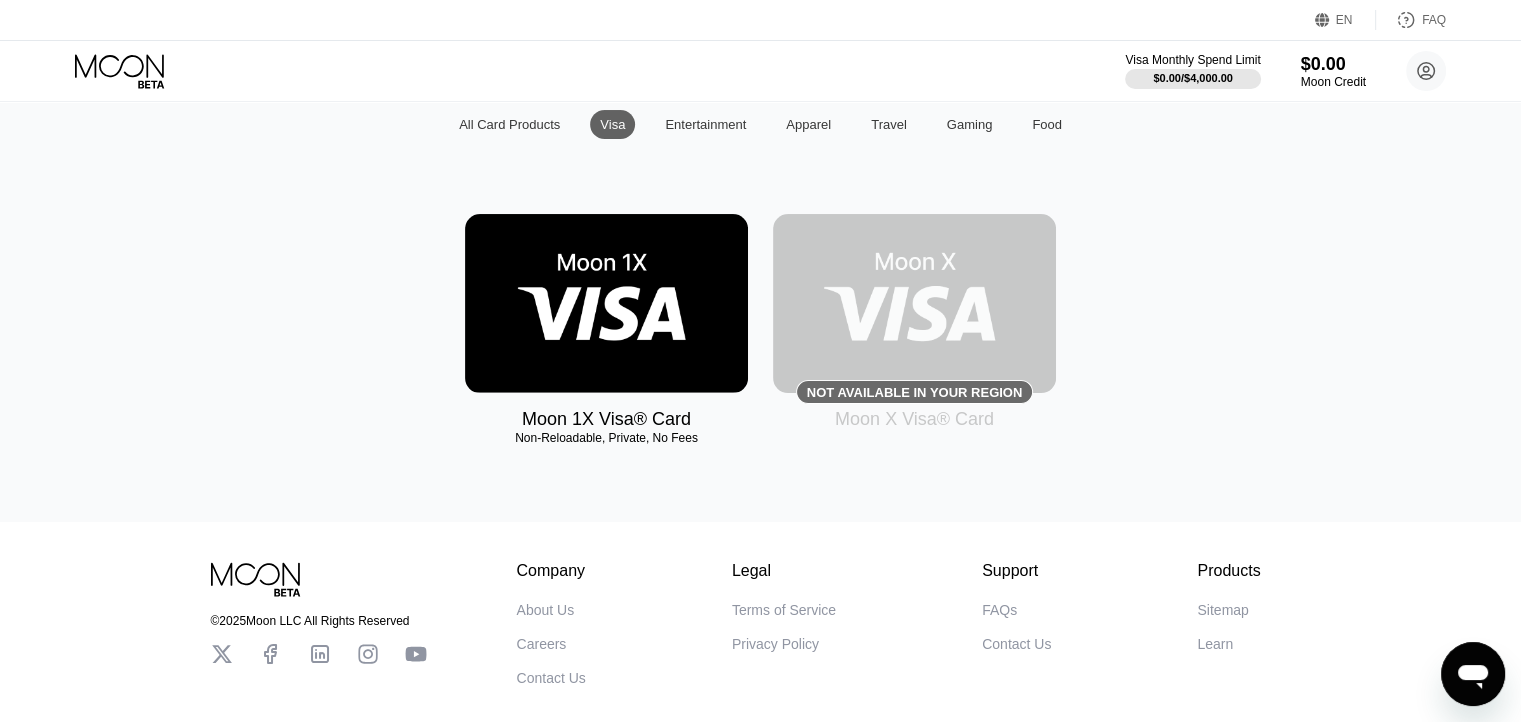 scroll, scrollTop: 240, scrollLeft: 0, axis: vertical 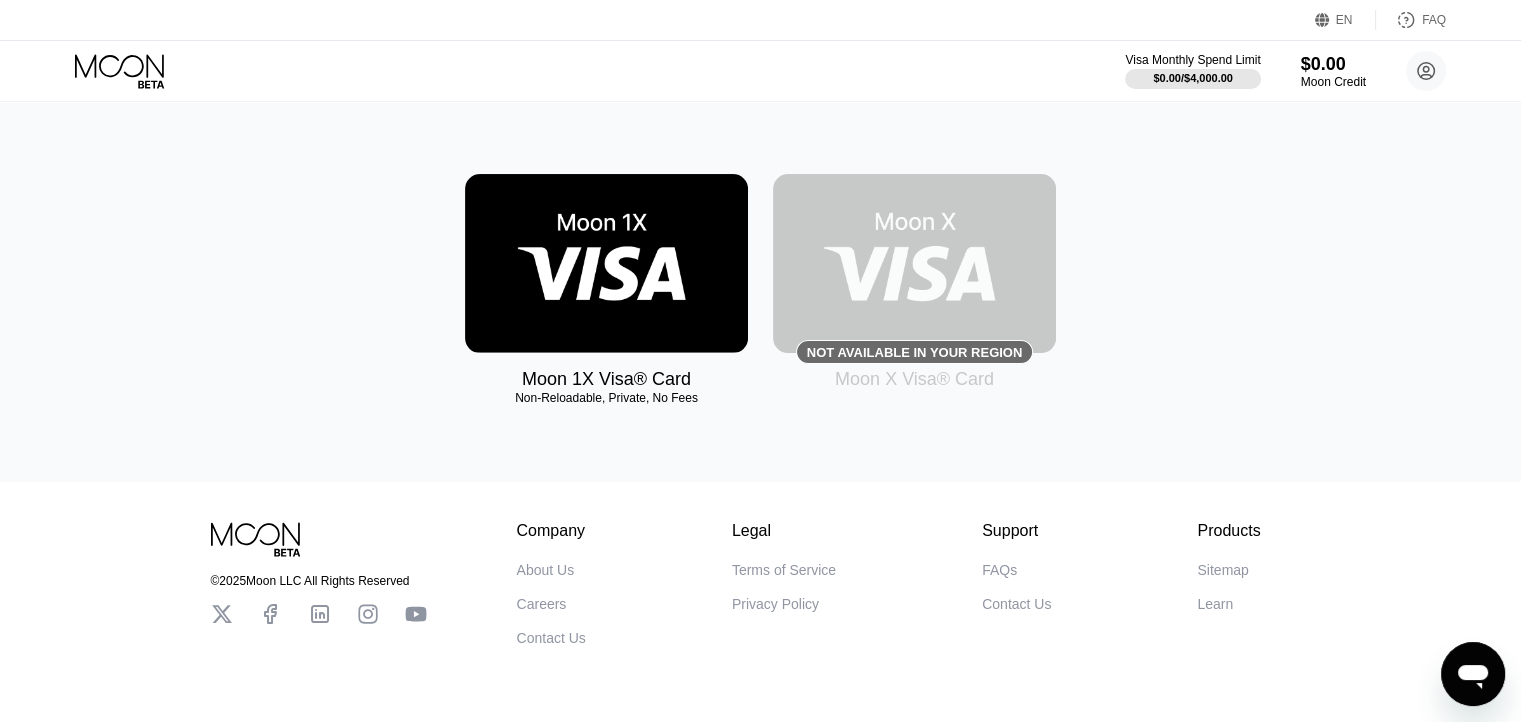 click at bounding box center (606, 263) 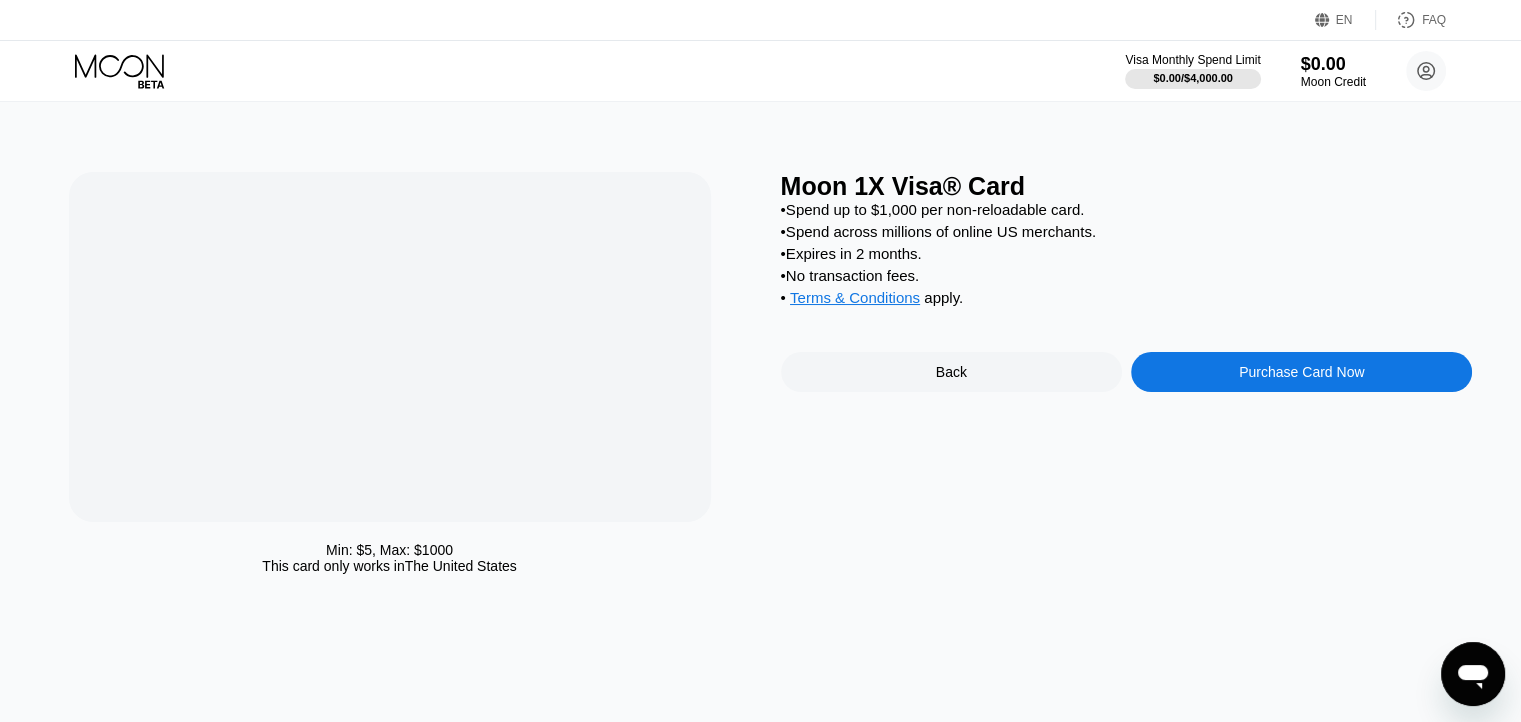 scroll, scrollTop: 0, scrollLeft: 0, axis: both 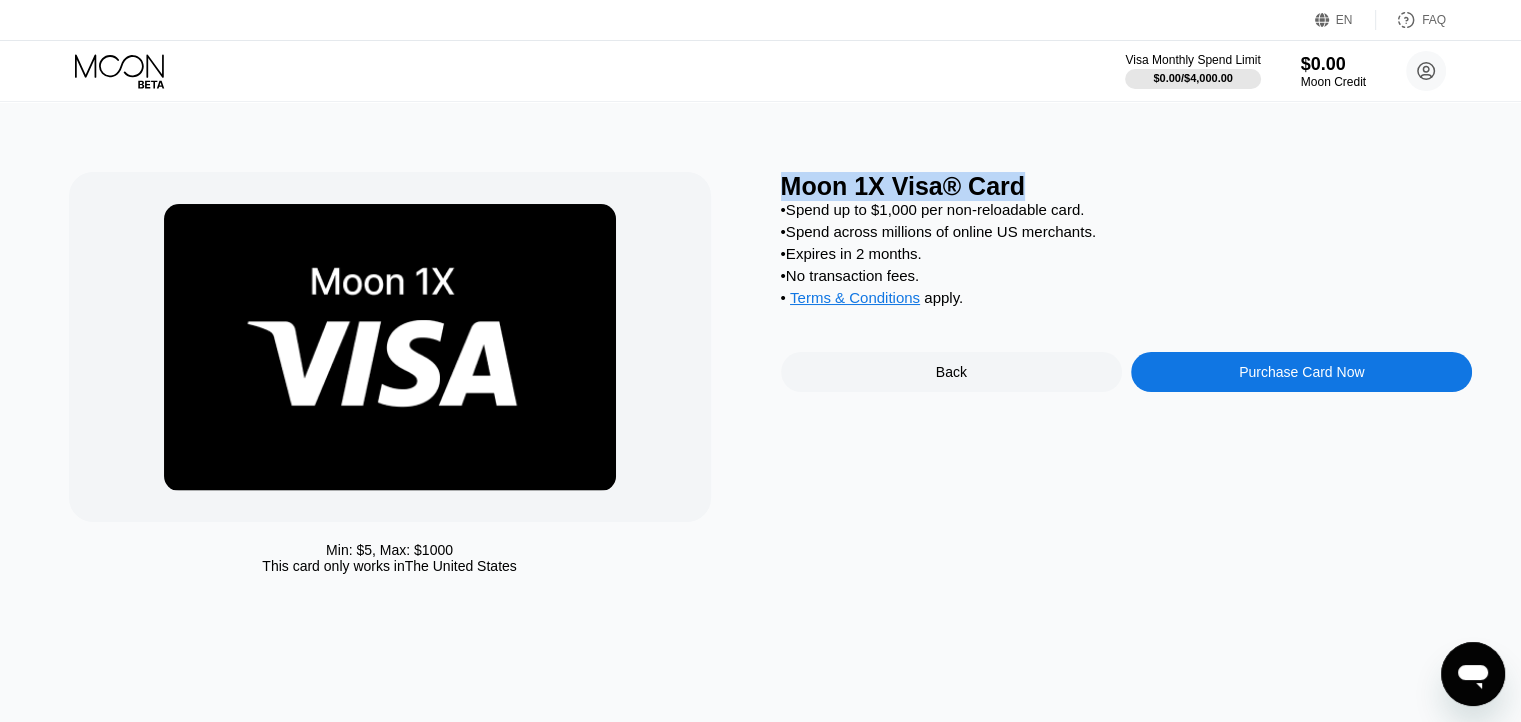 drag, startPoint x: 784, startPoint y: 194, endPoint x: 1014, endPoint y: 189, distance: 230.05434 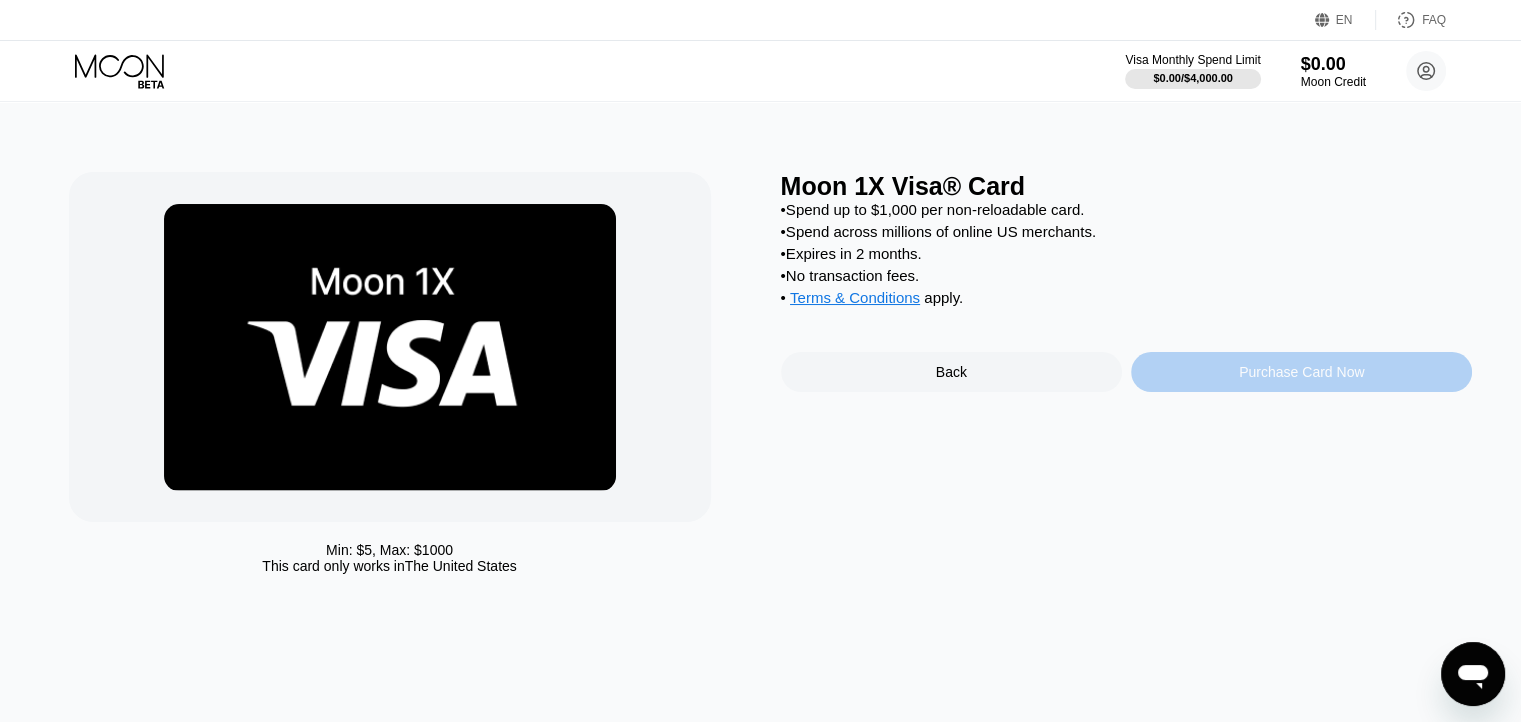 click on "Purchase Card Now" at bounding box center [1301, 372] 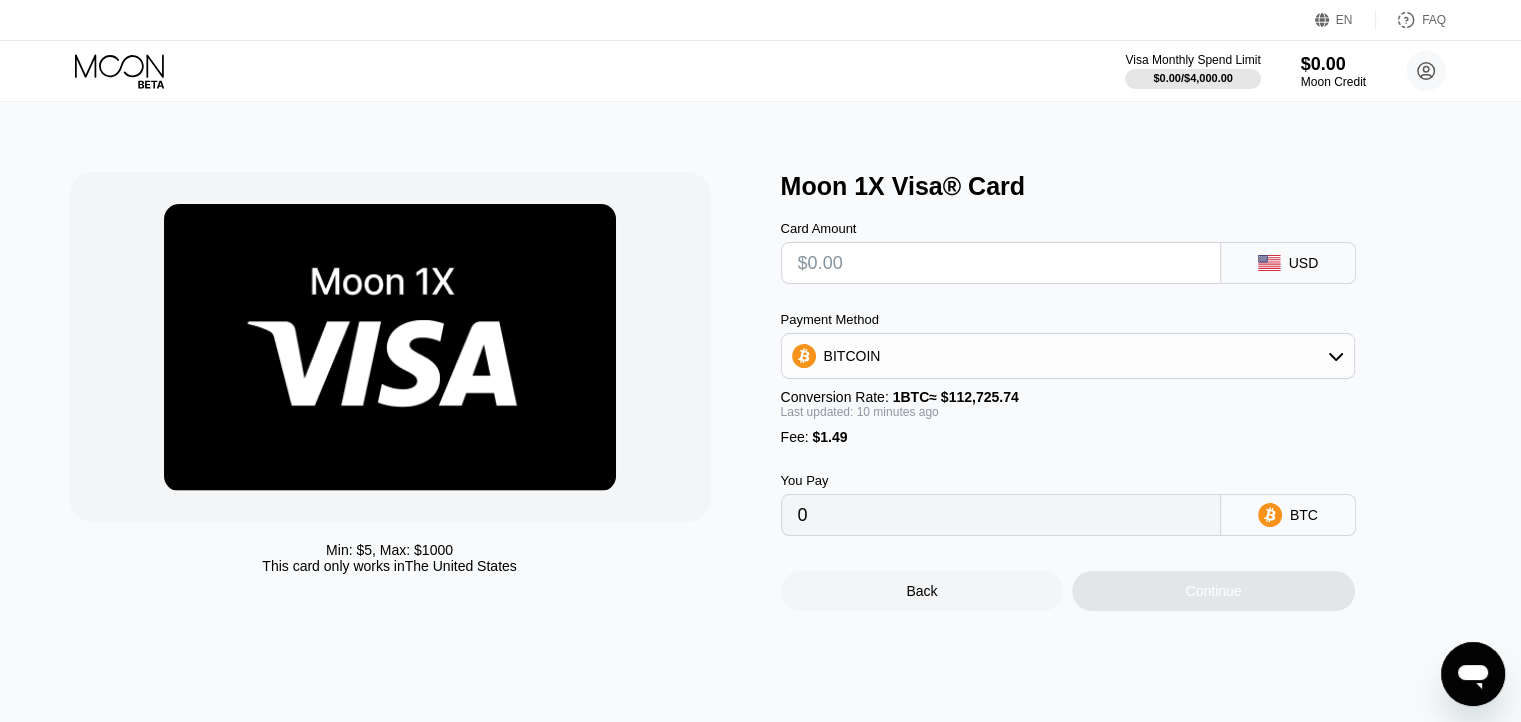 click at bounding box center [1001, 263] 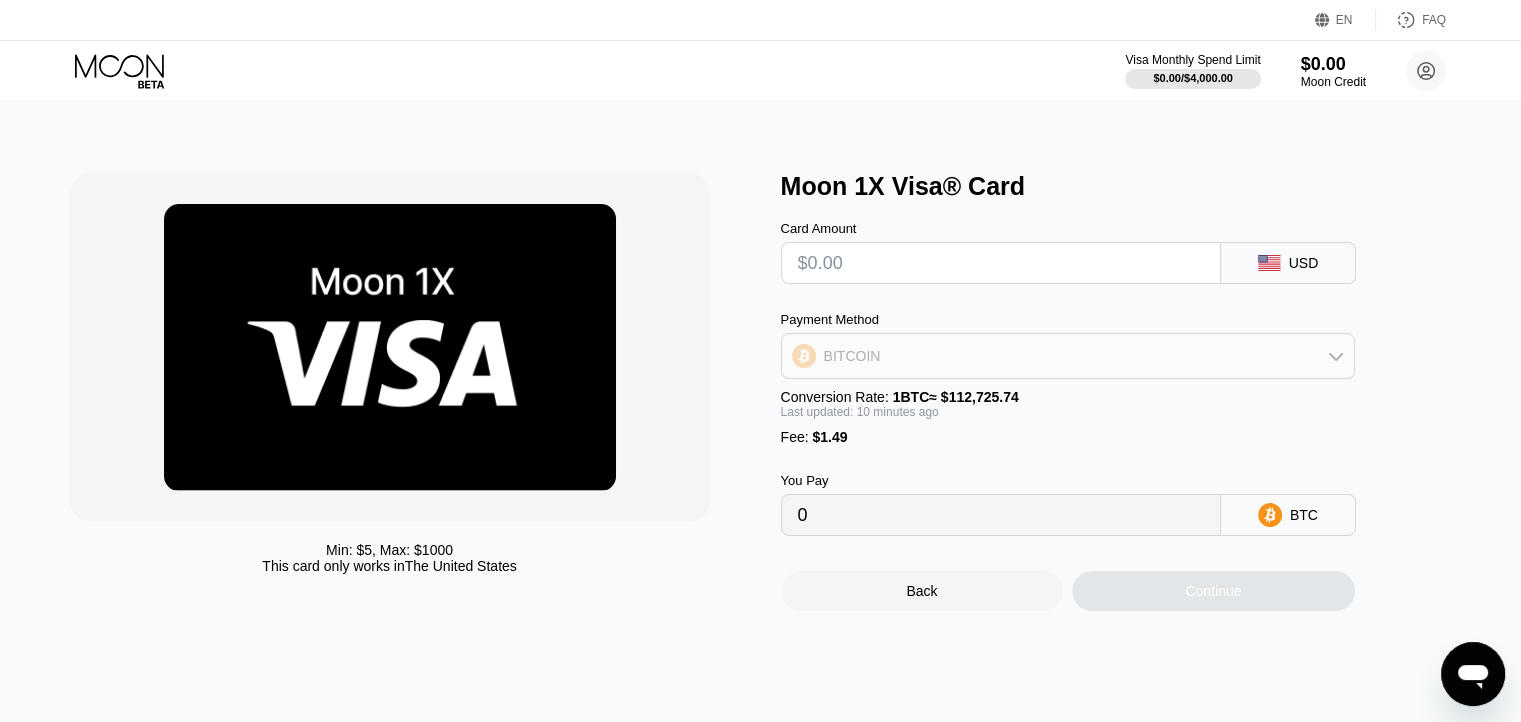 click on "BITCOIN" at bounding box center [1068, 356] 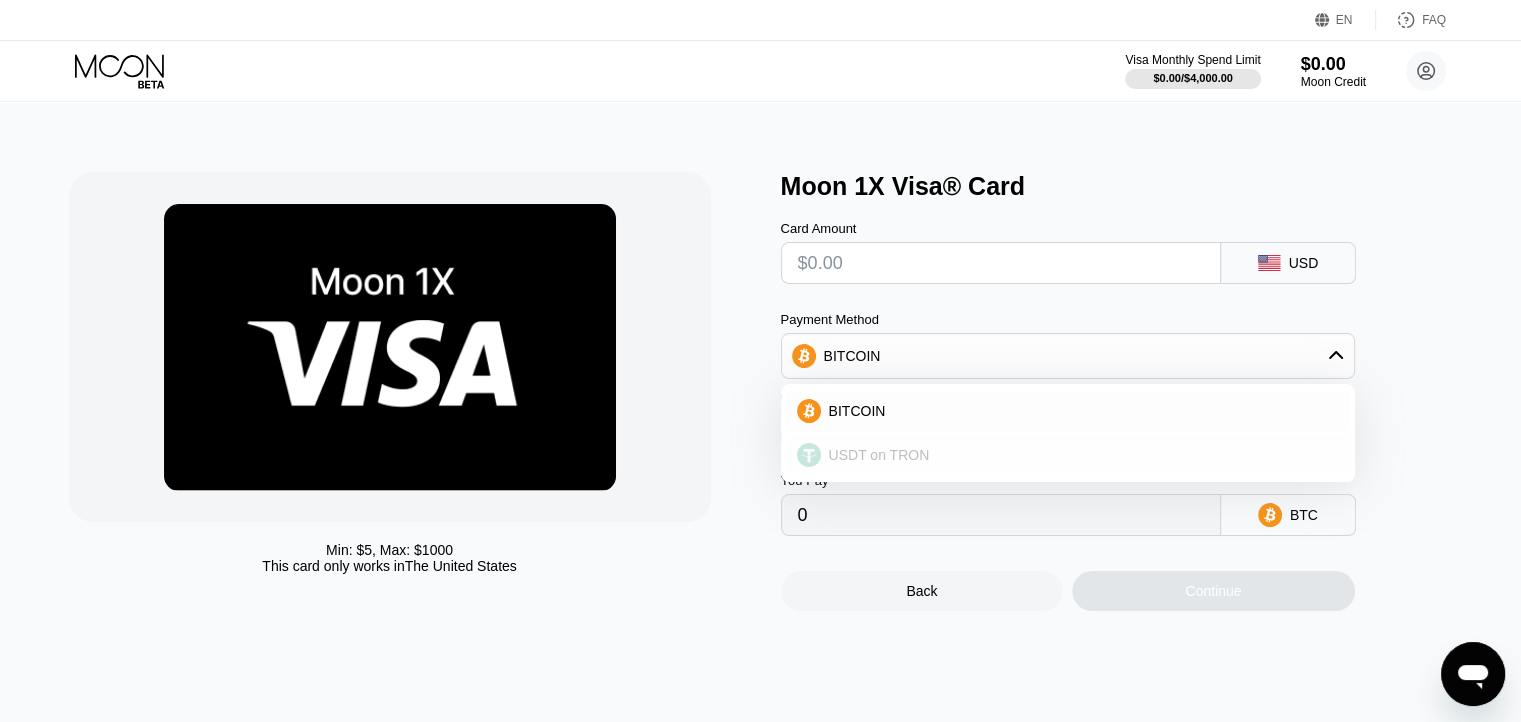 click on "USDT on TRON" at bounding box center (879, 455) 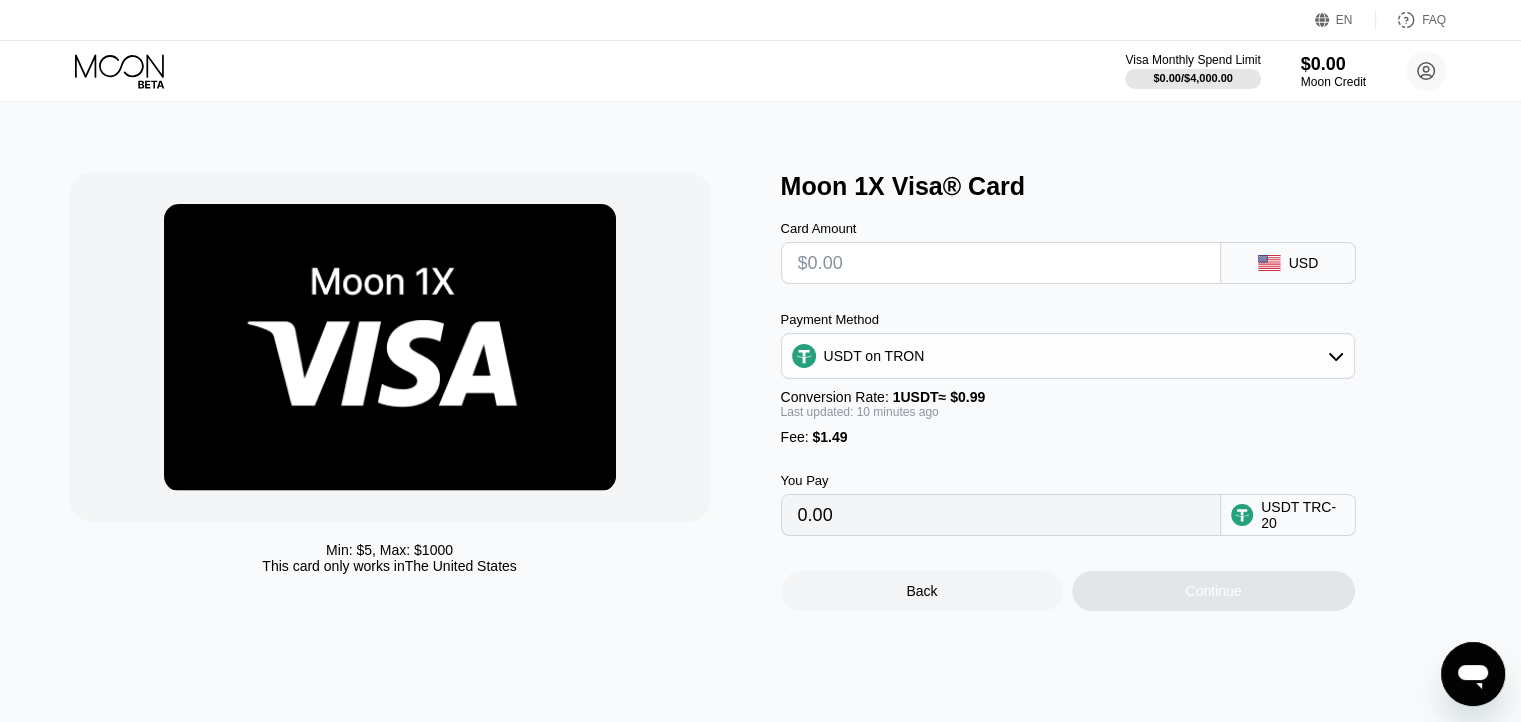 click on "Min: $ 5 , Max: $ 1000 This card only works in  The United States" at bounding box center (415, 391) 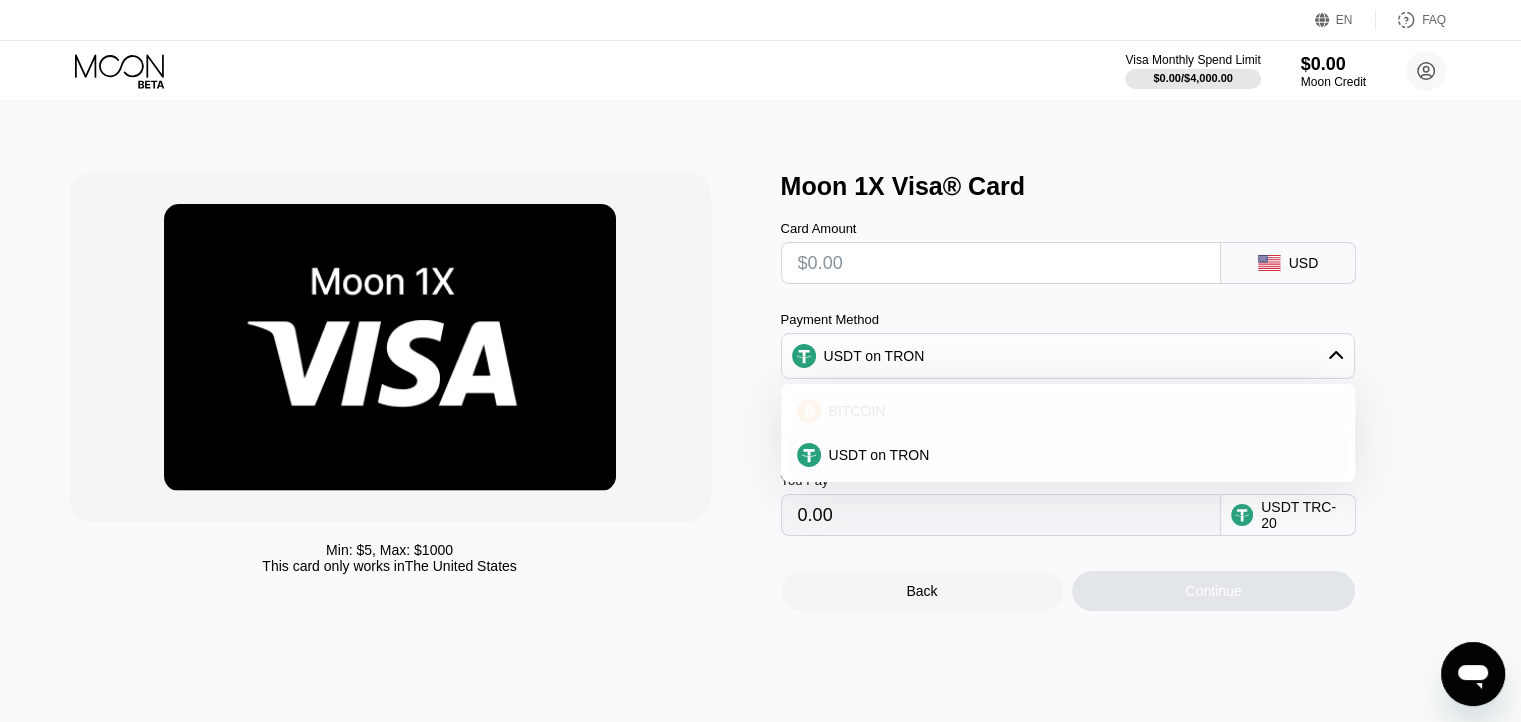 click on "BITCOIN" at bounding box center (1068, 411) 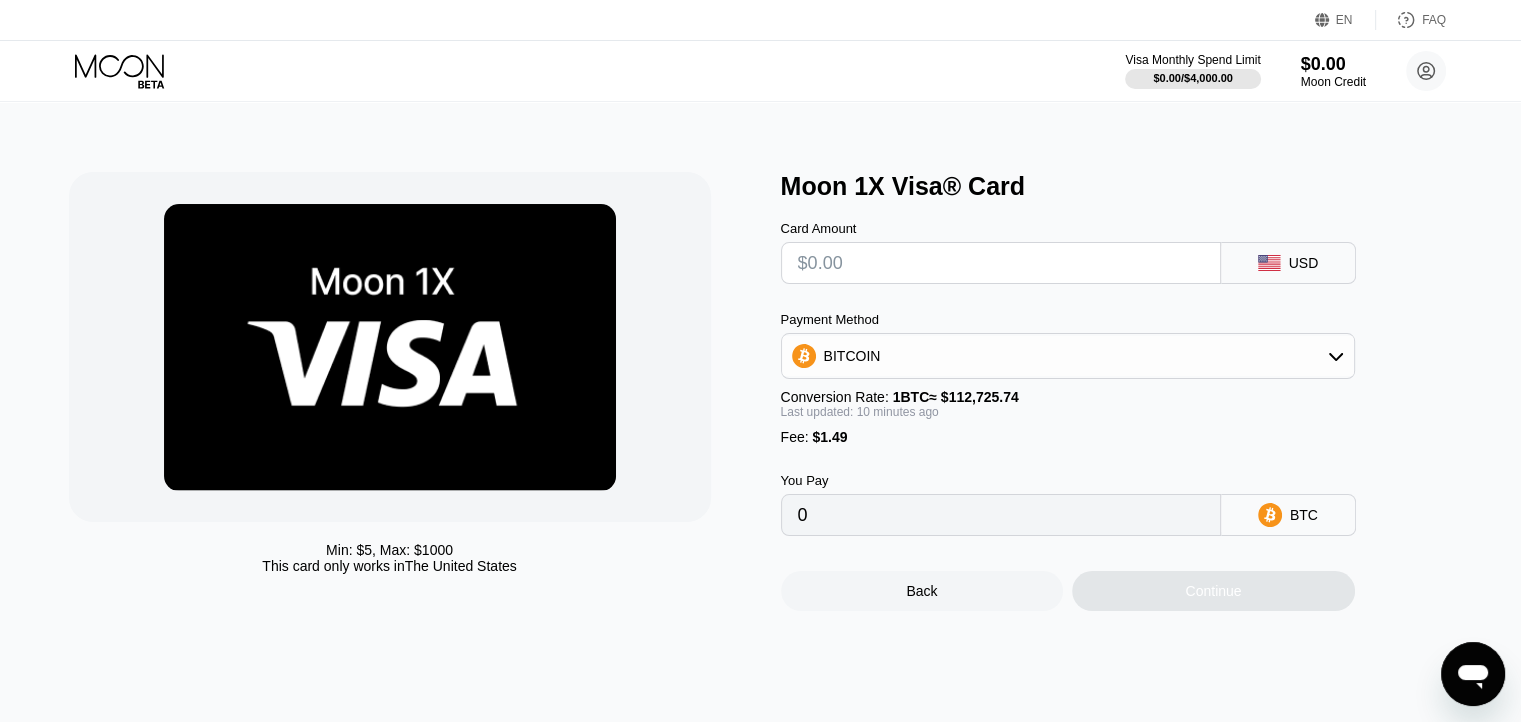 click on "Min: $ 5 , Max: $ 1000 This card only works in  The United States" at bounding box center [415, 391] 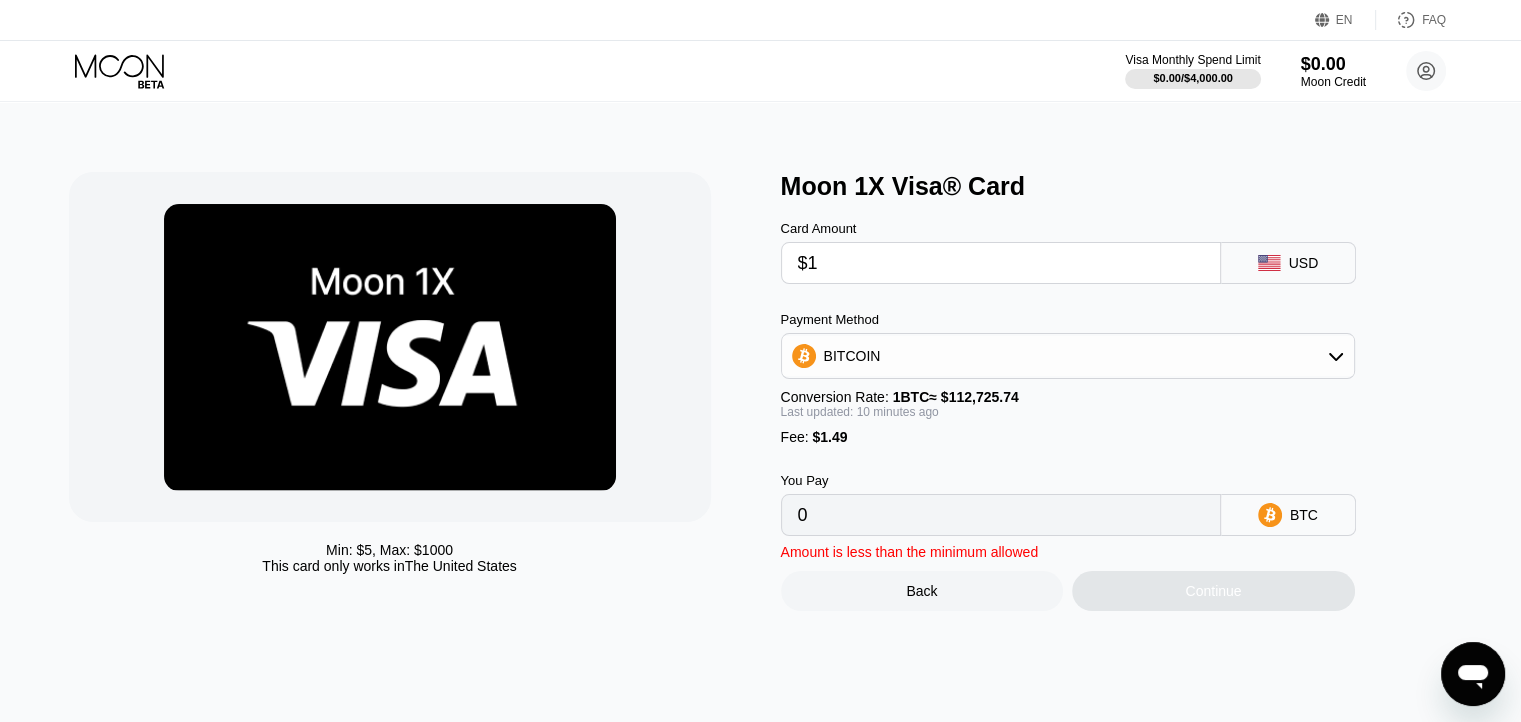 type on "0.00002210" 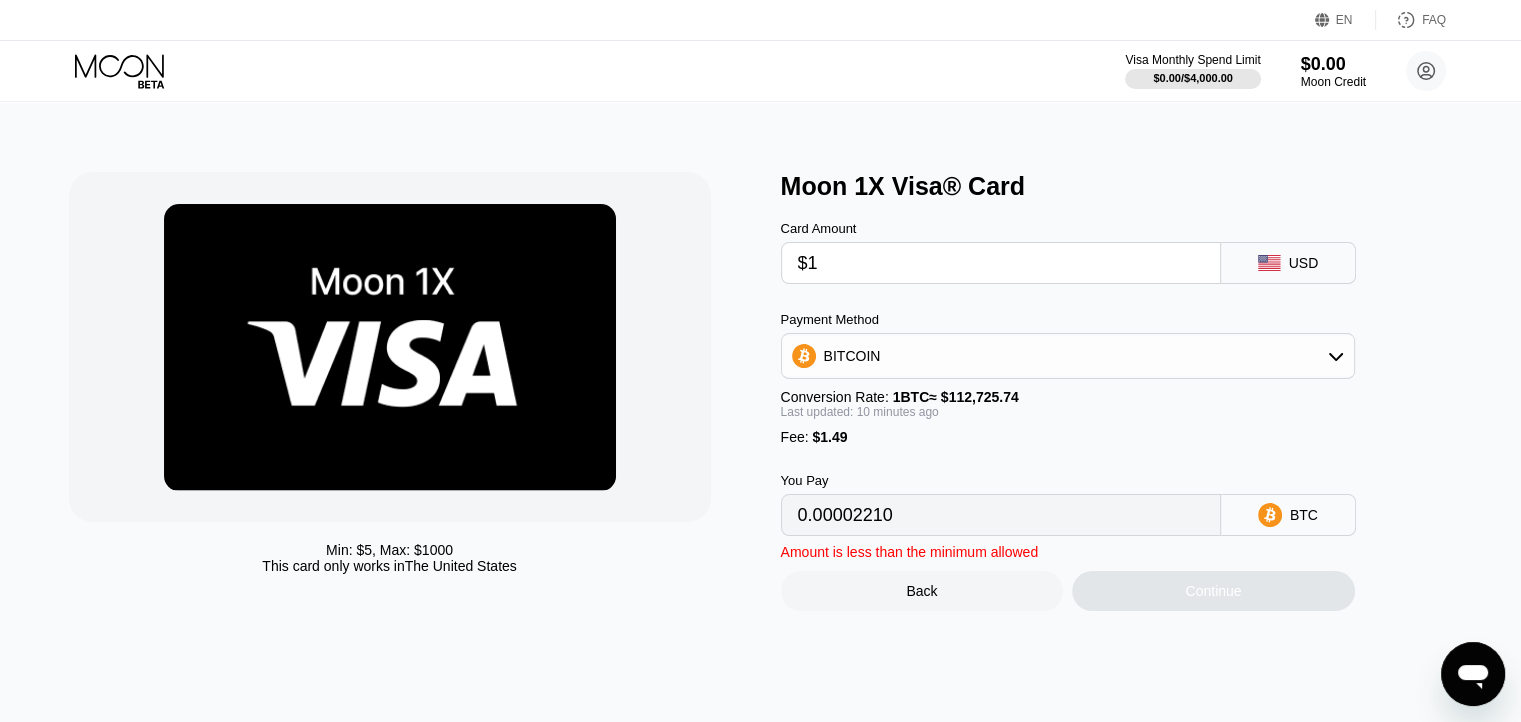 type on "$10" 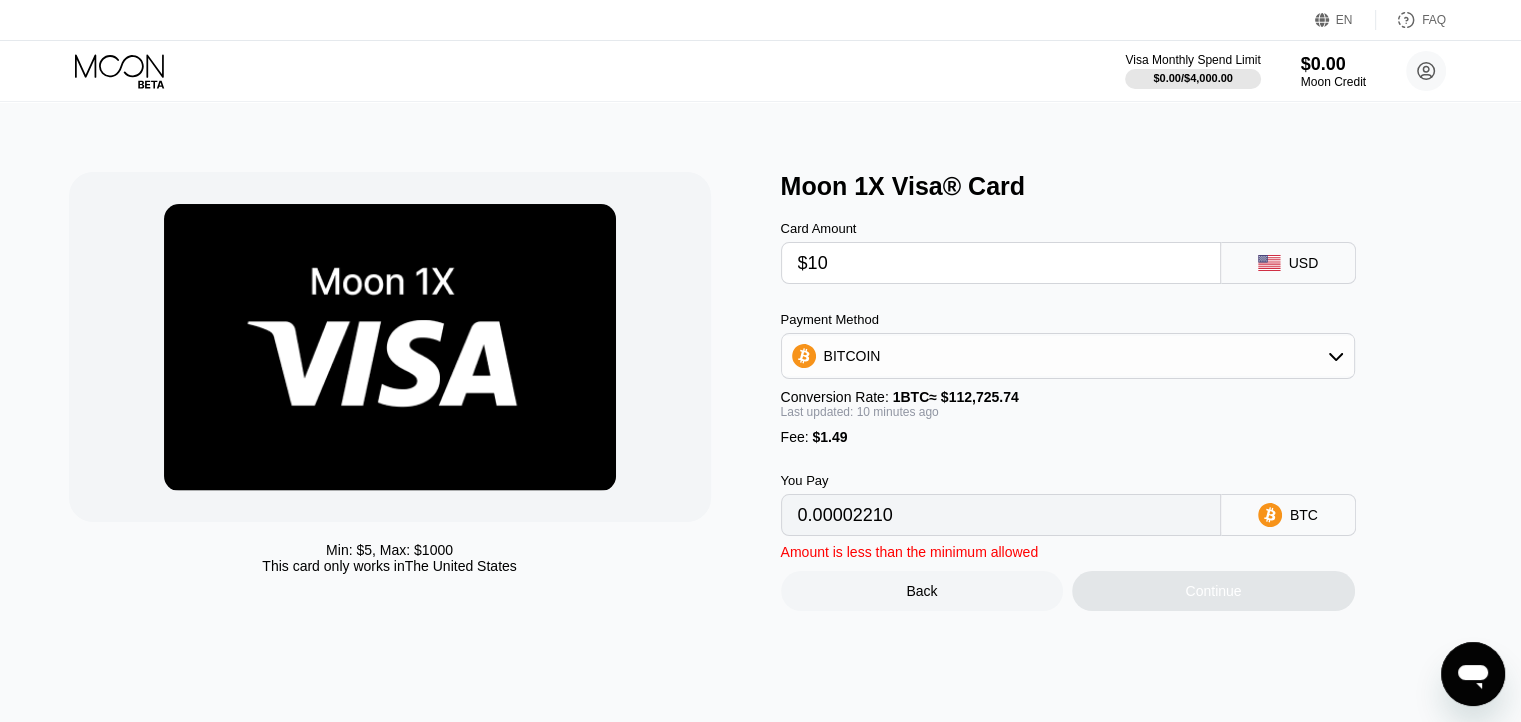 type on "0.00010197" 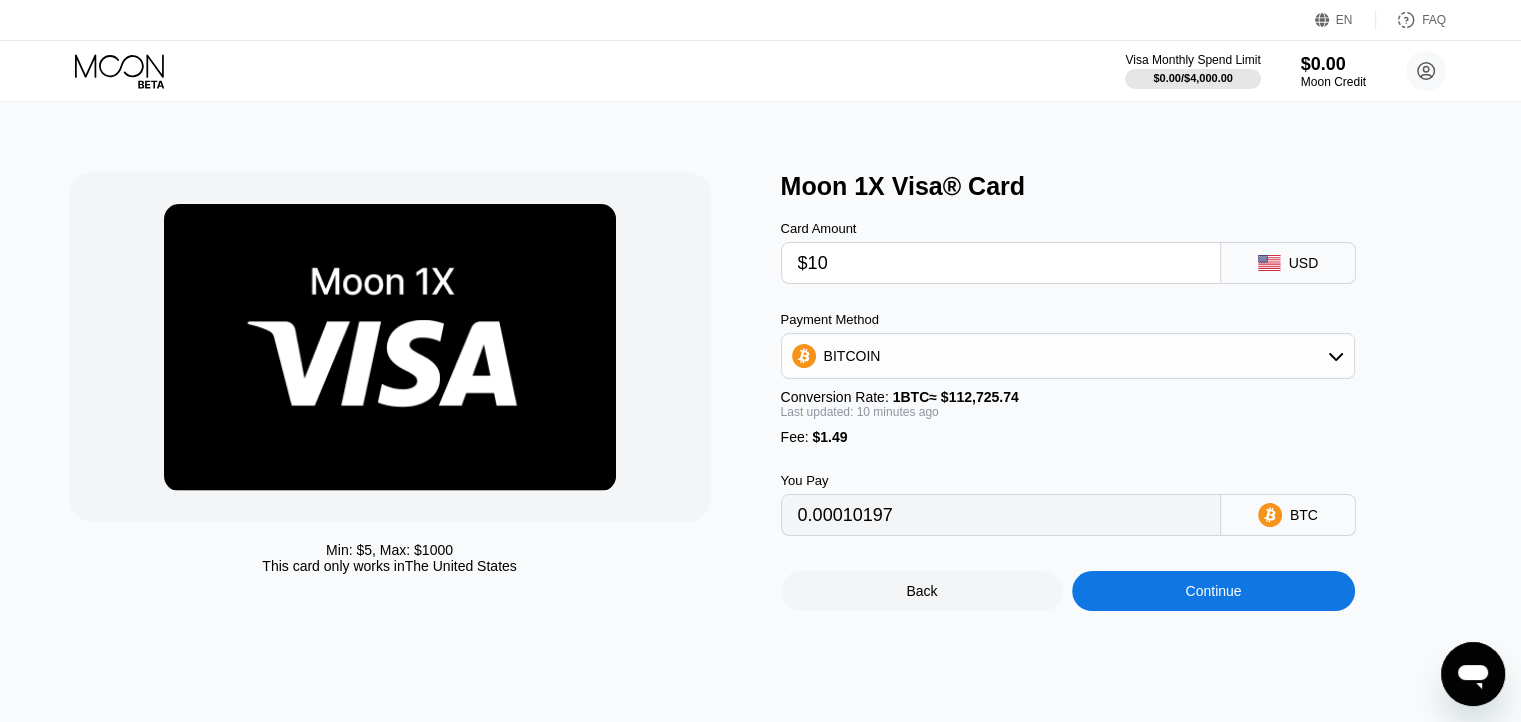 type on "$10" 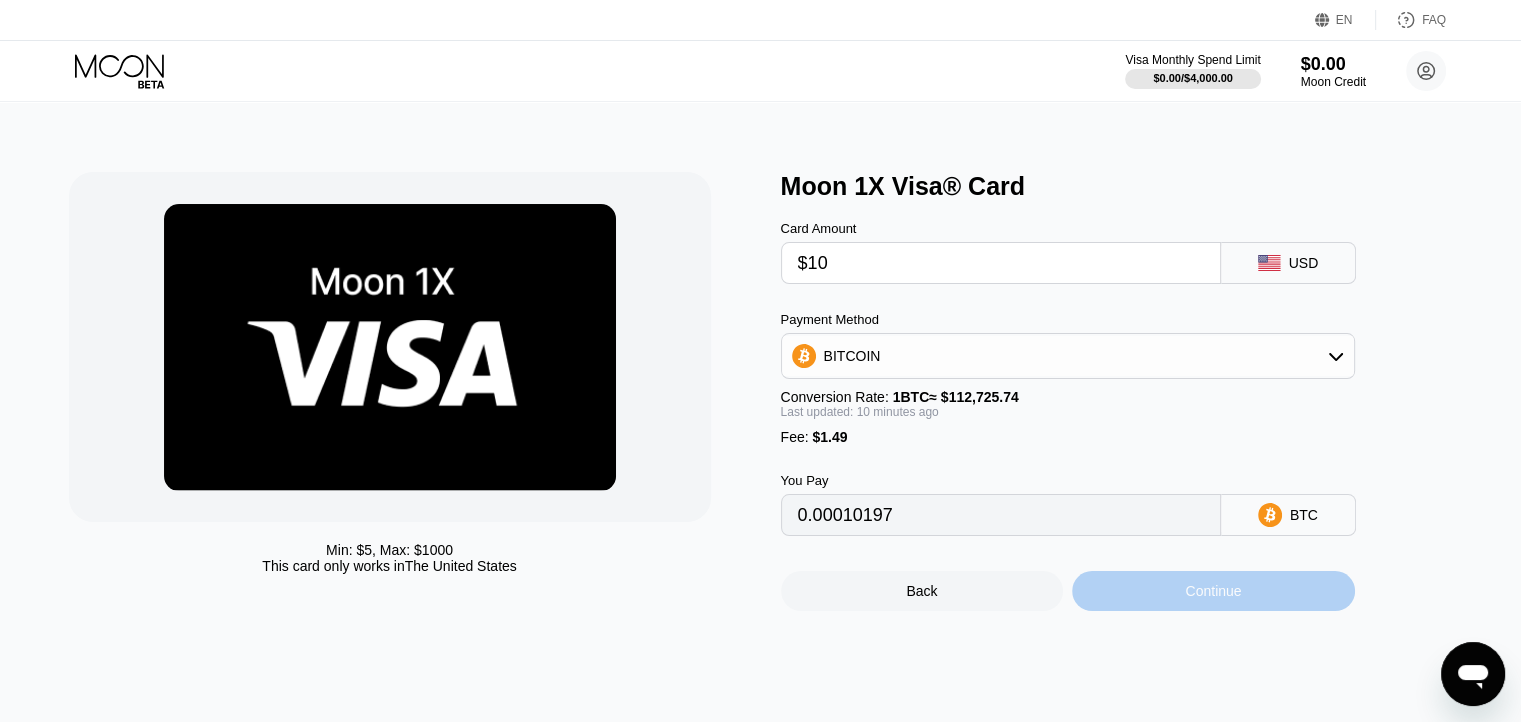 click on "Continue" at bounding box center [1213, 591] 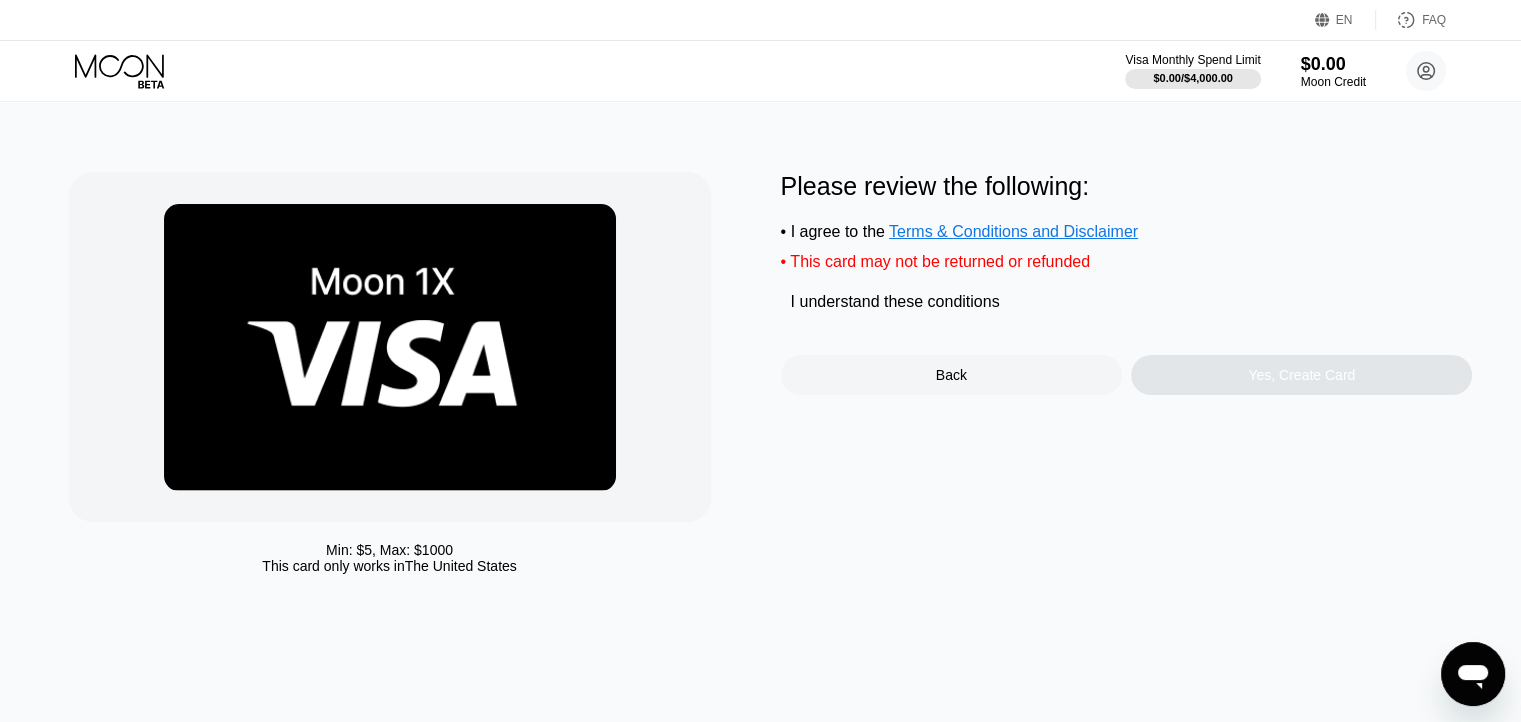 click on "I understand these conditions" at bounding box center [895, 302] 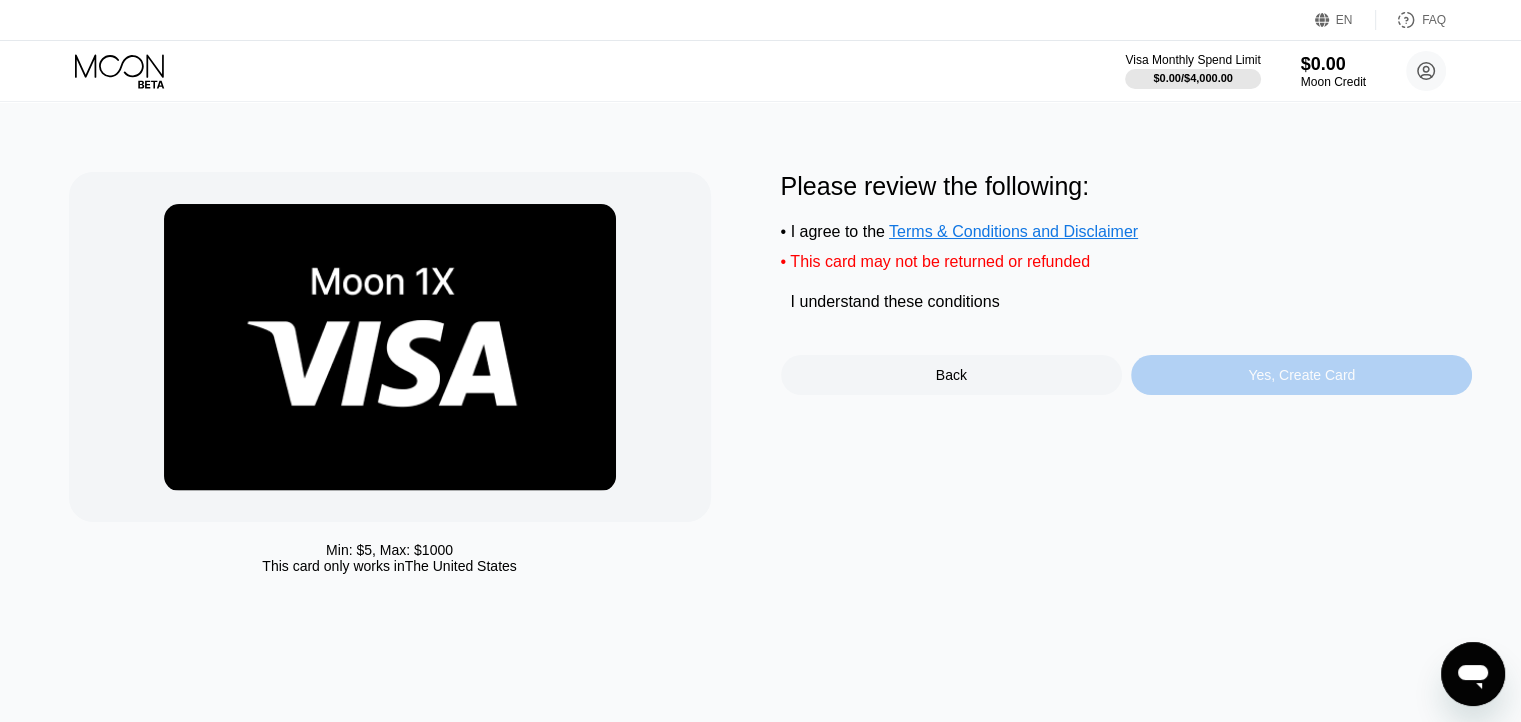 click on "Yes, Create Card" at bounding box center [1301, 375] 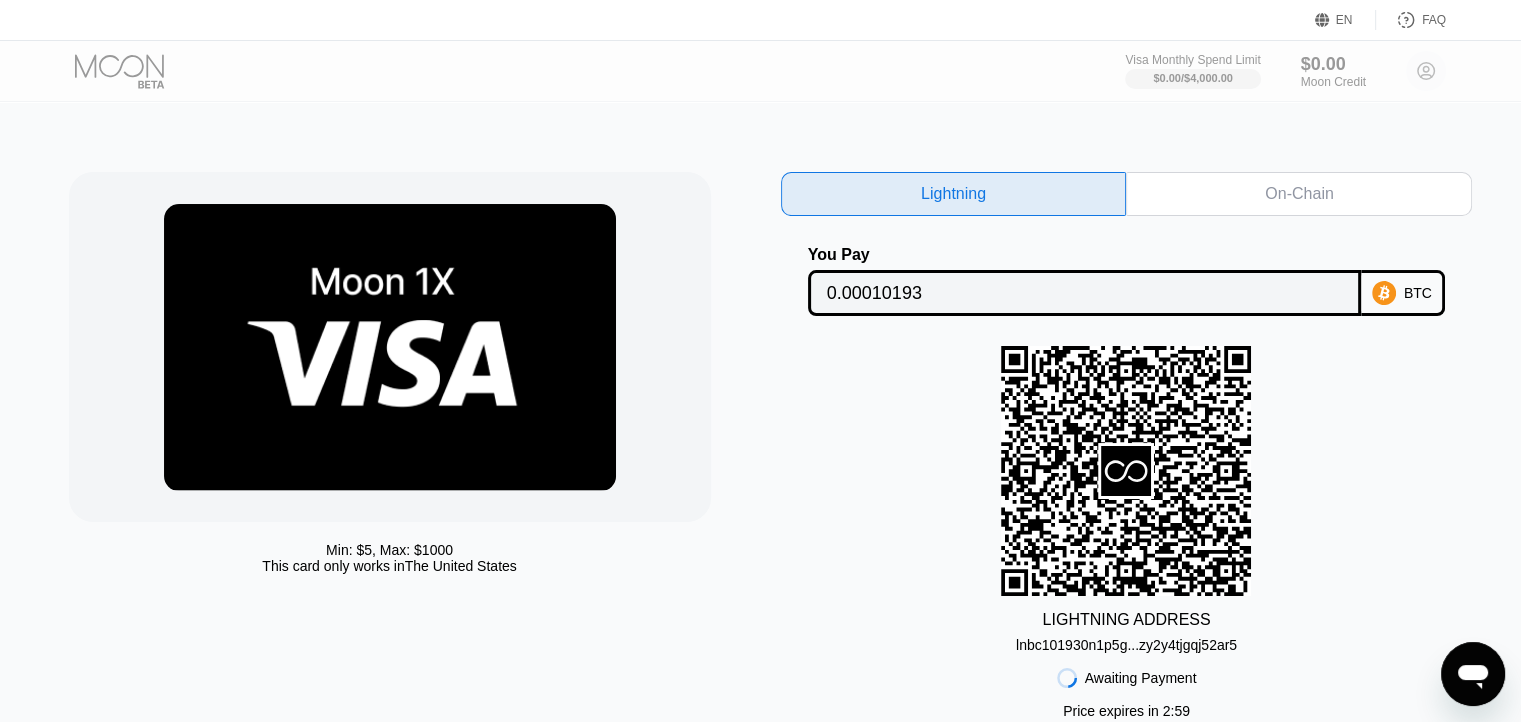 click on "LIGHTNING   ADDRESS lnbc101930n1p5g...zy2y4tjgqj52ar5" at bounding box center (1127, 499) 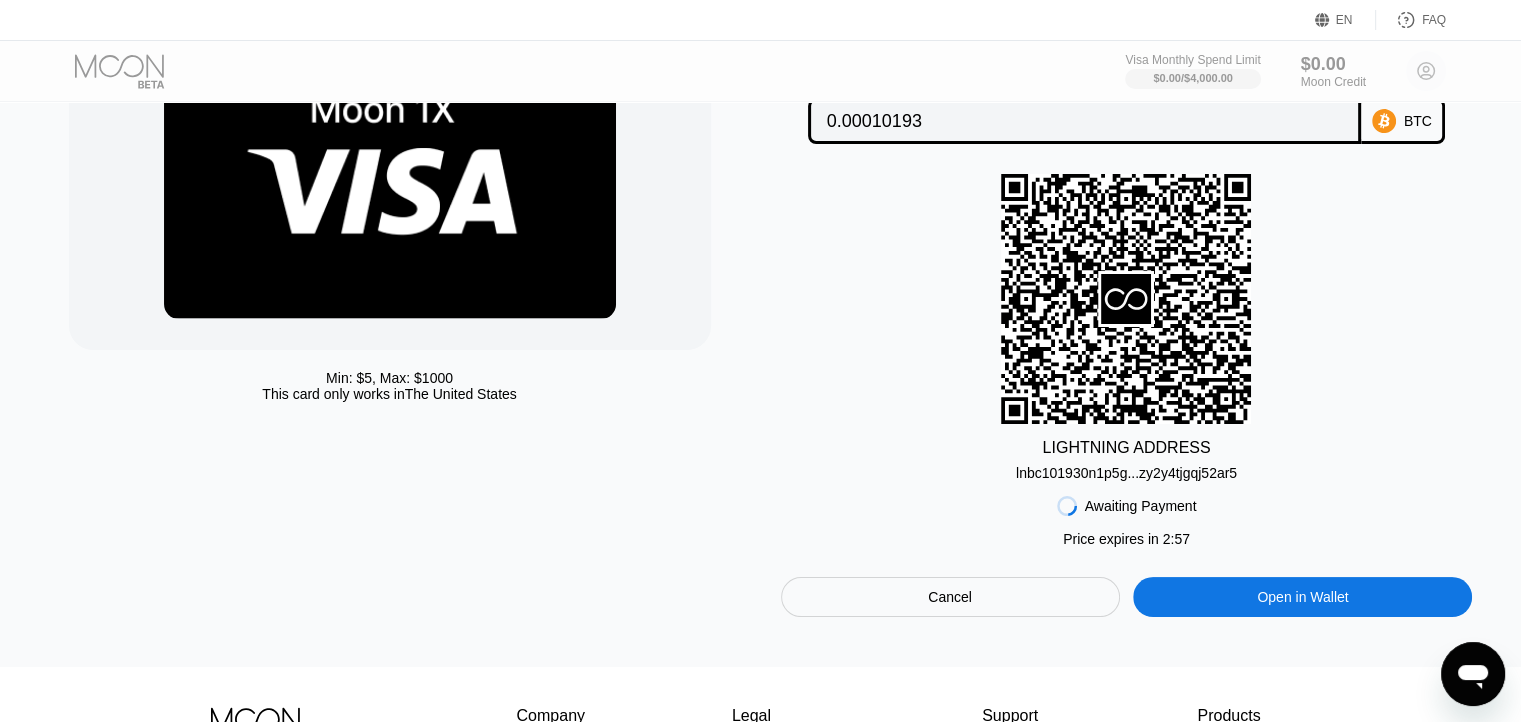 scroll, scrollTop: 200, scrollLeft: 0, axis: vertical 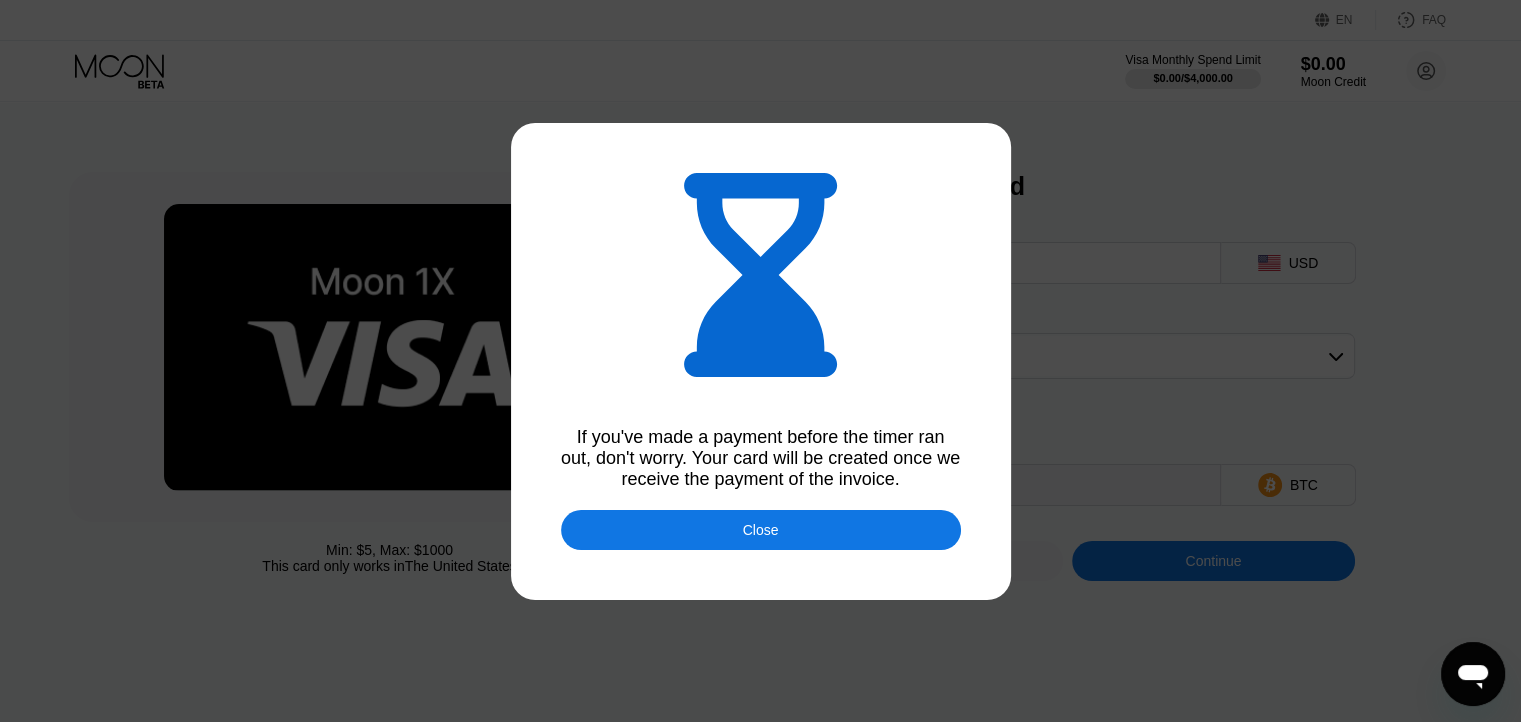 type on "0.00010190" 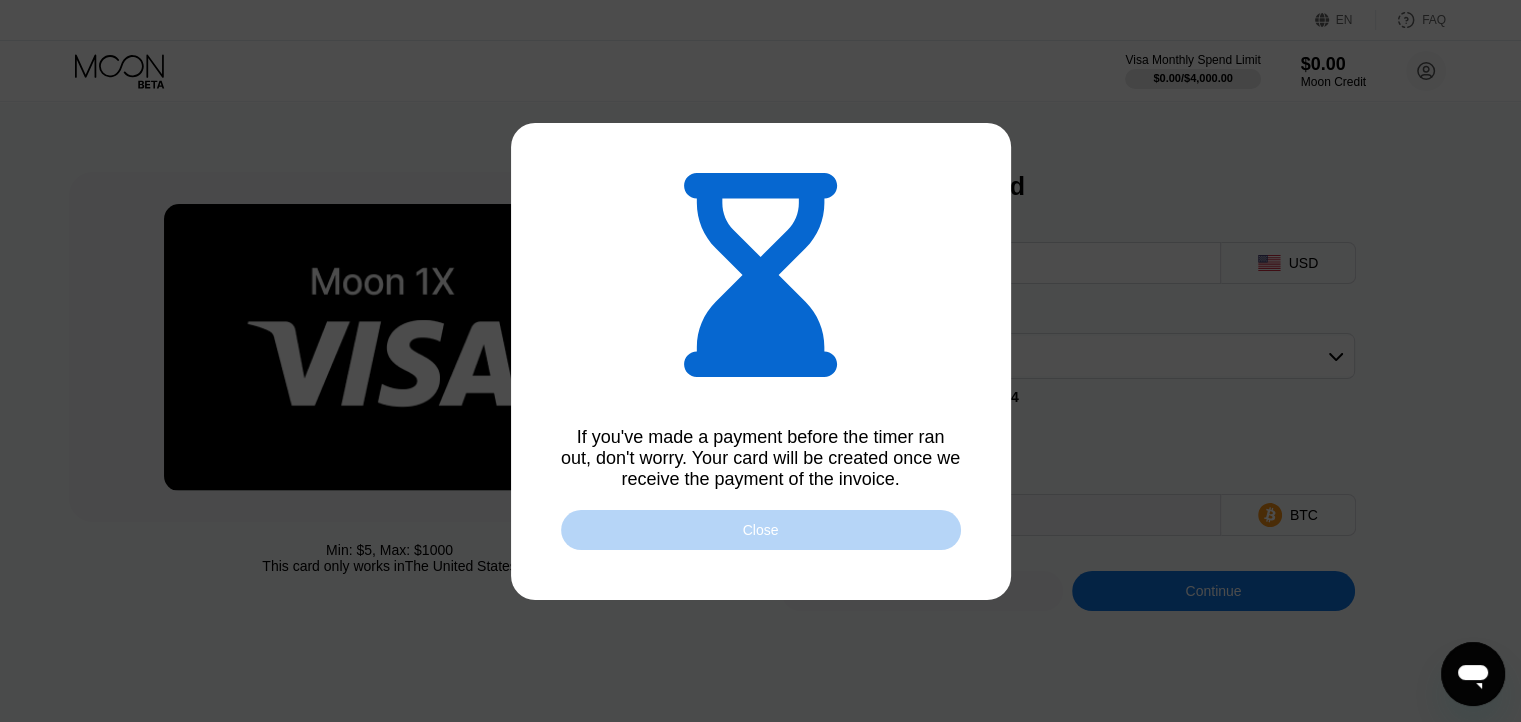 click on "Close" at bounding box center (761, 530) 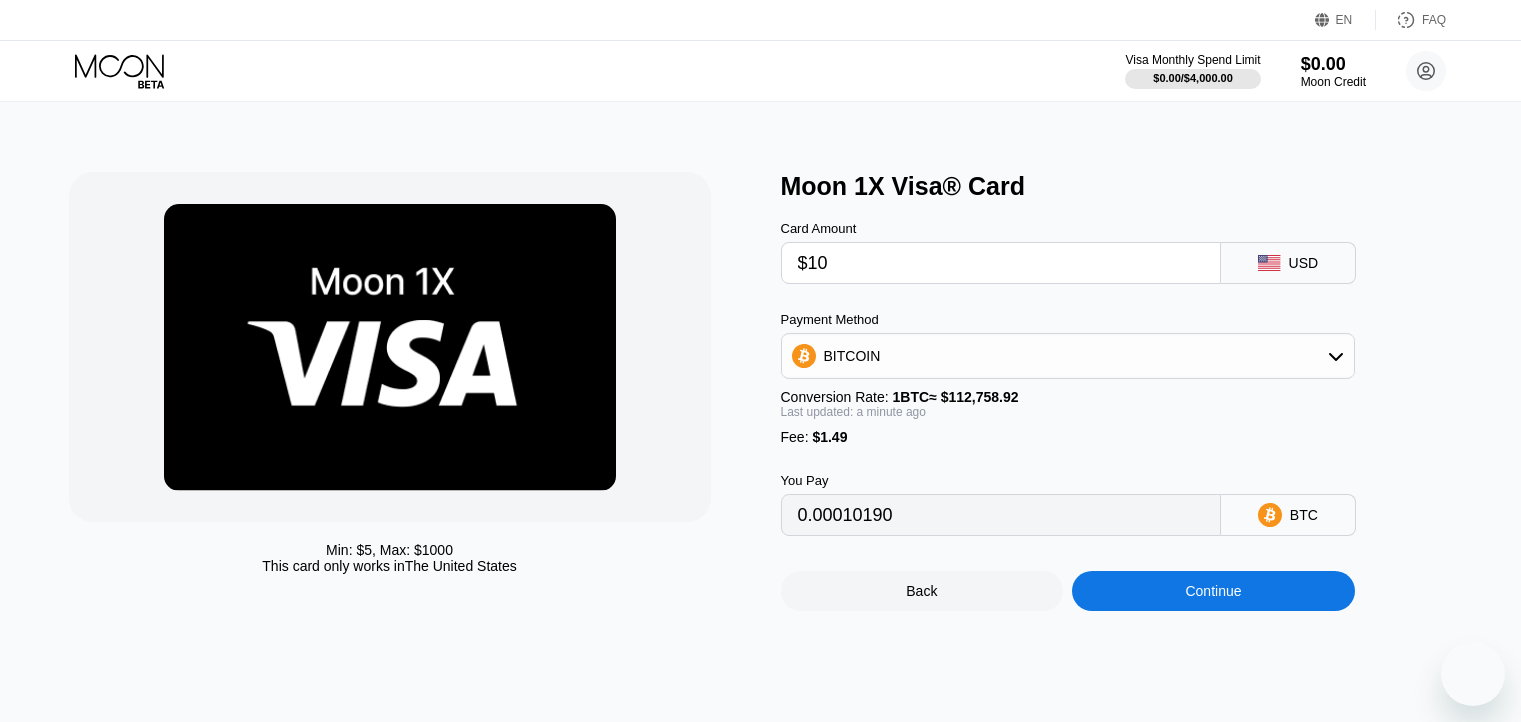 scroll, scrollTop: 0, scrollLeft: 0, axis: both 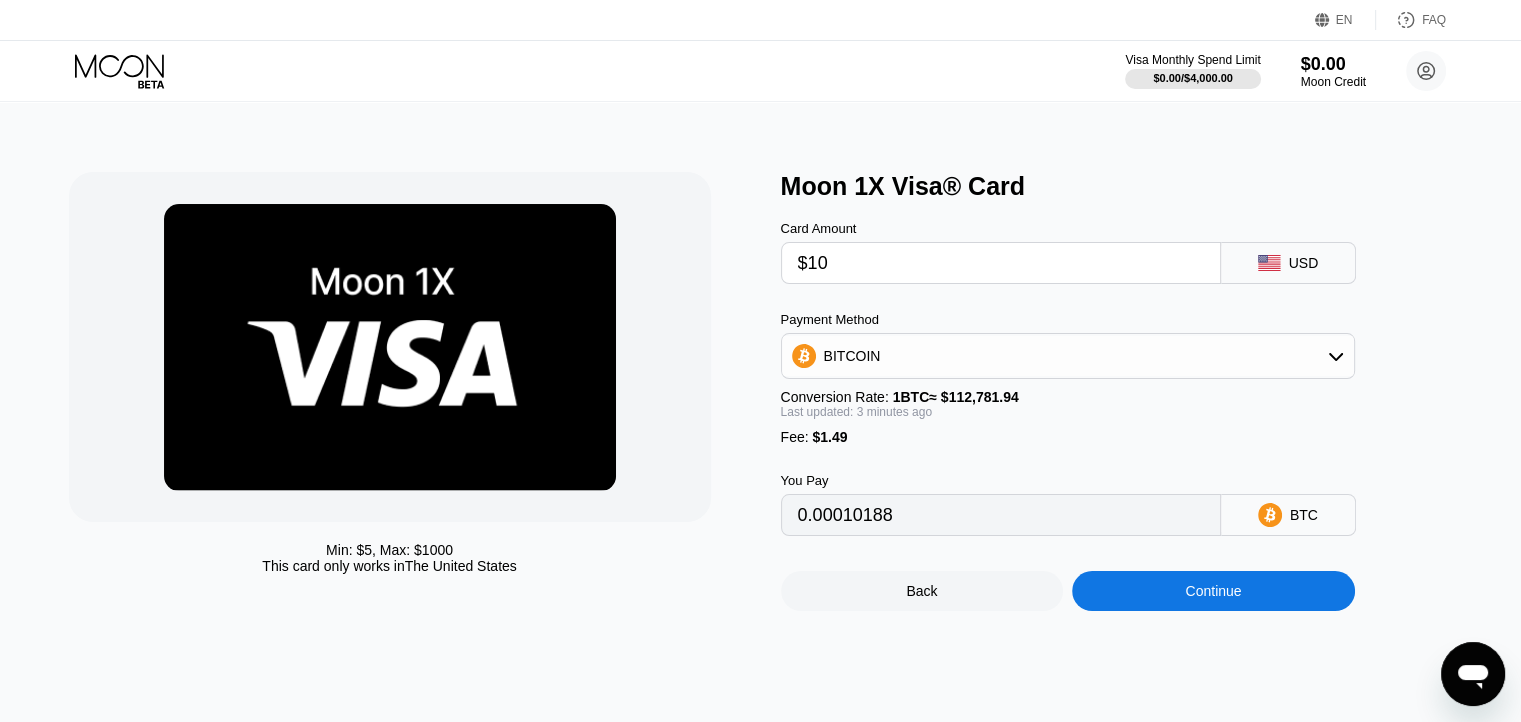 type on "0.00010189" 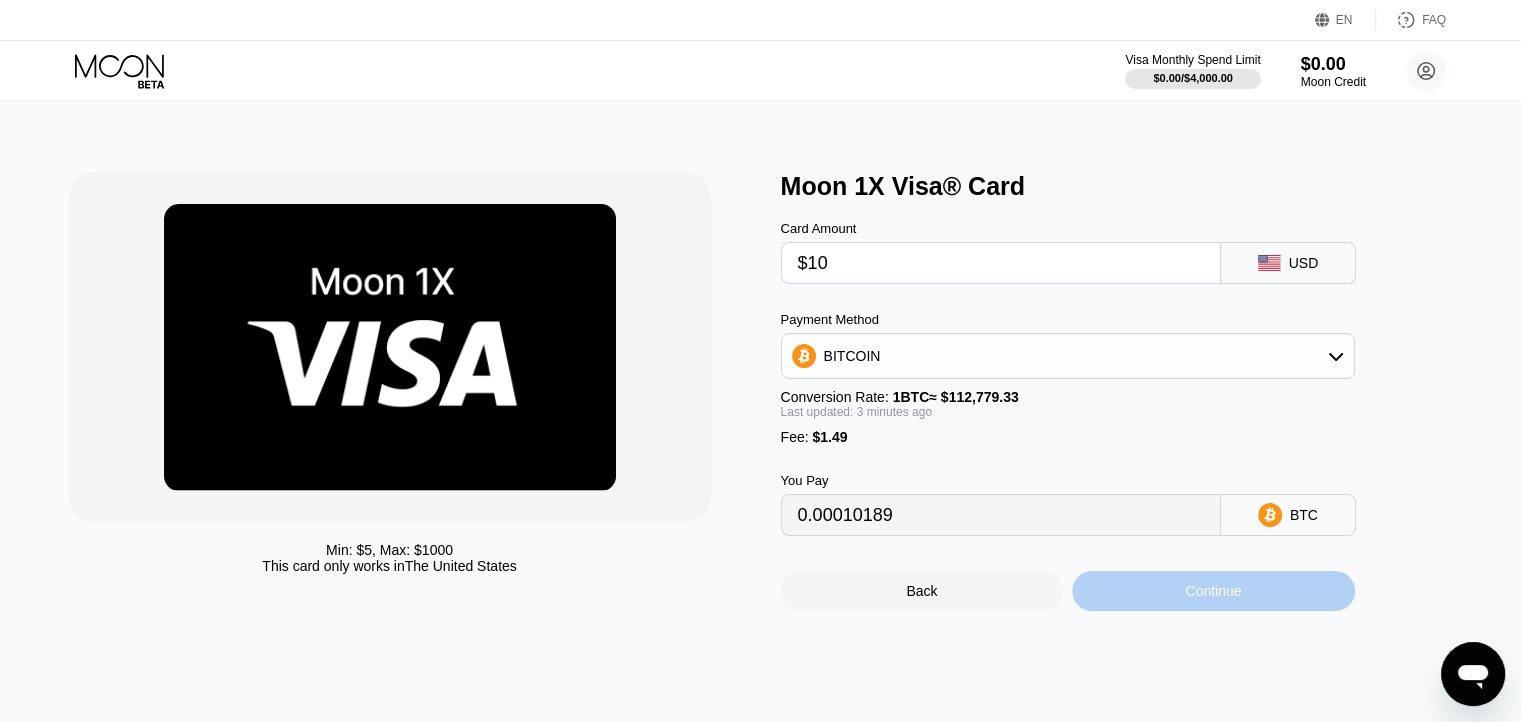 click on "Continue" at bounding box center [1213, 591] 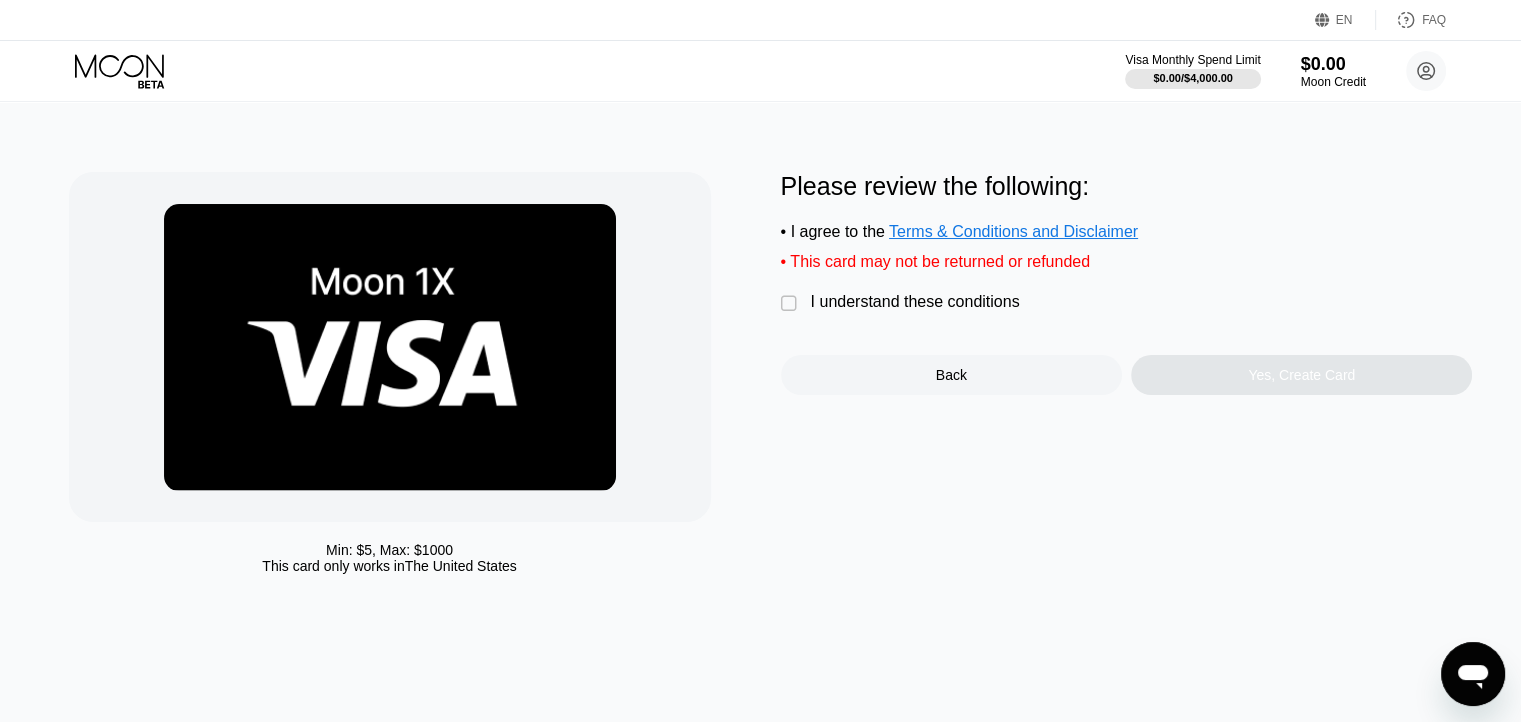 click on "" at bounding box center (791, 304) 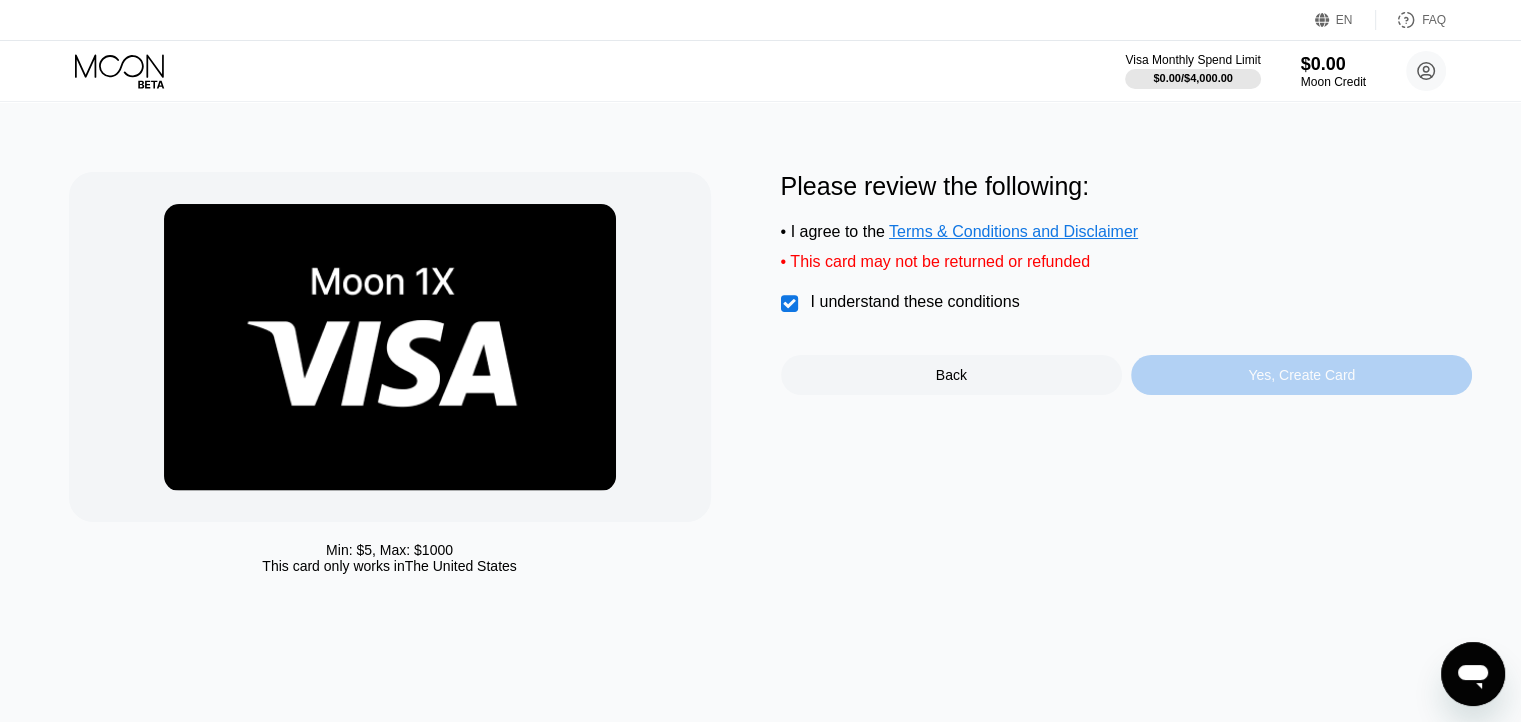 click on "Yes, Create Card" at bounding box center [1301, 375] 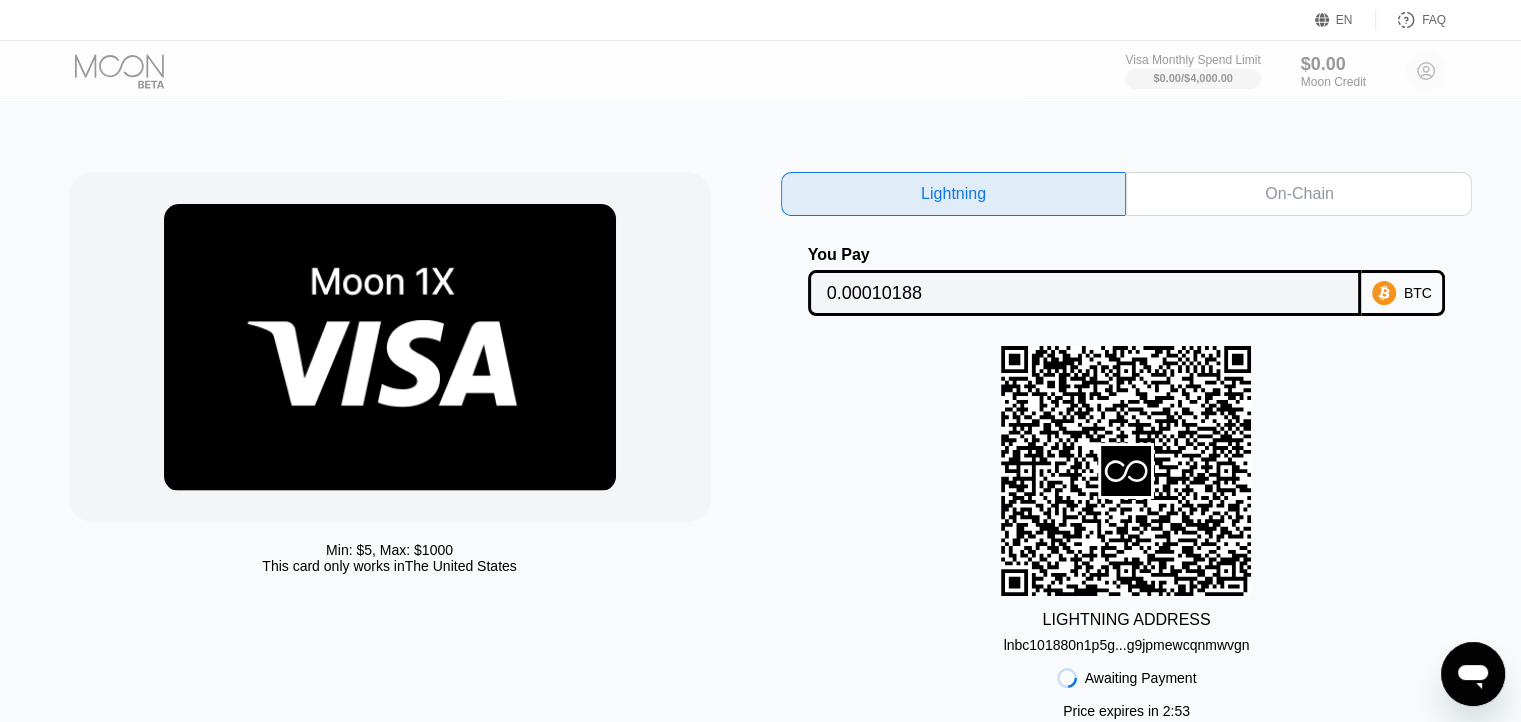 click on "On-Chain" at bounding box center (1299, 194) 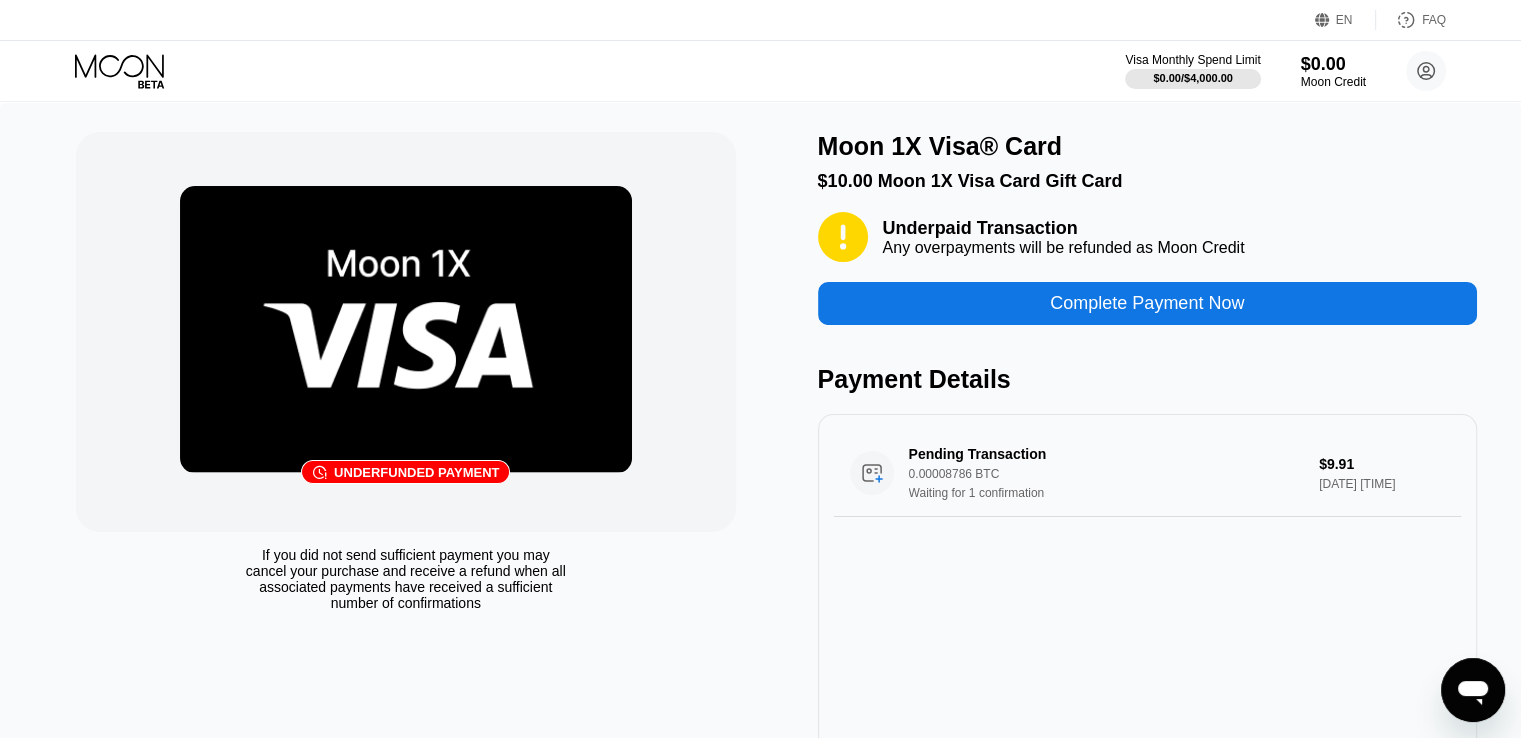 click on "Complete Payment Now" at bounding box center [1147, 303] 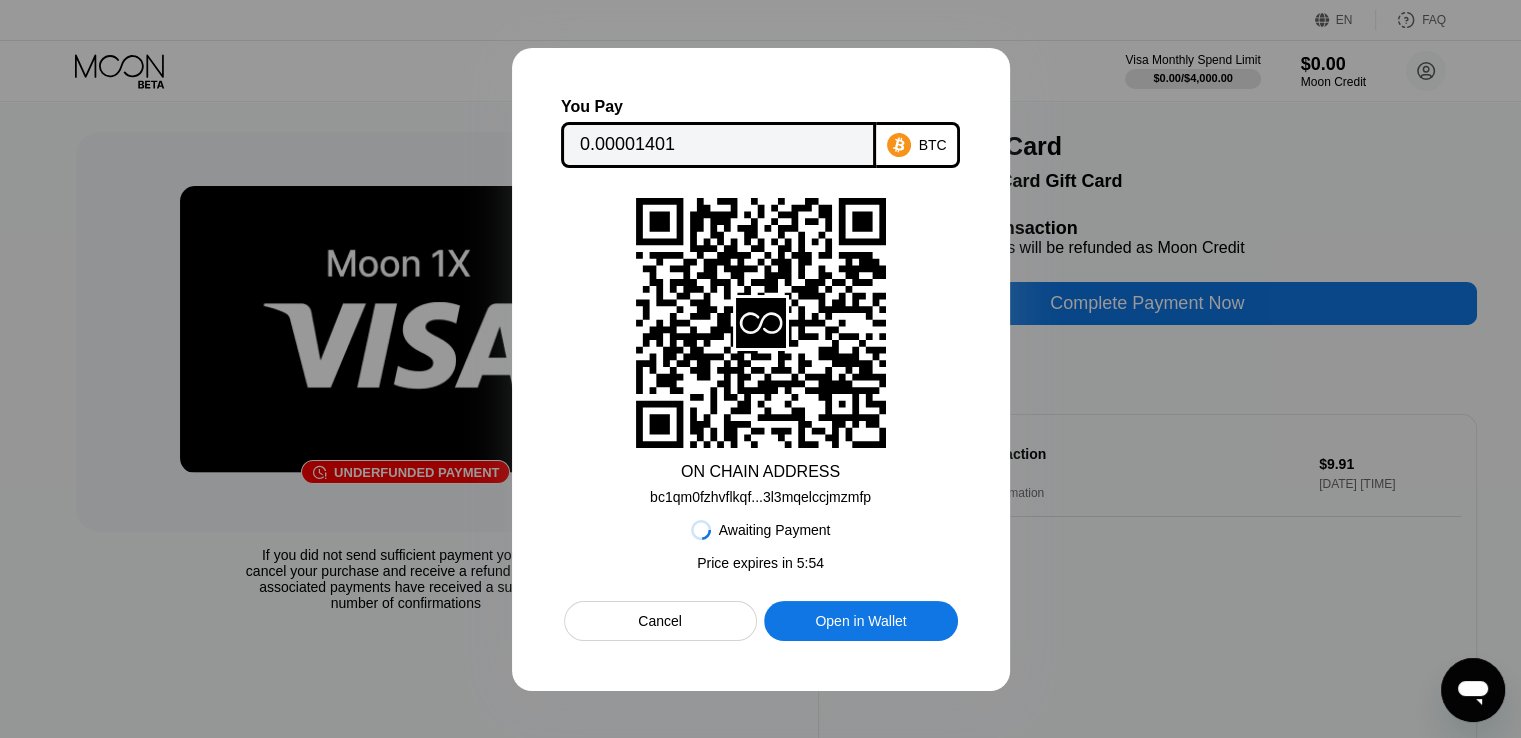 click at bounding box center [760, 369] 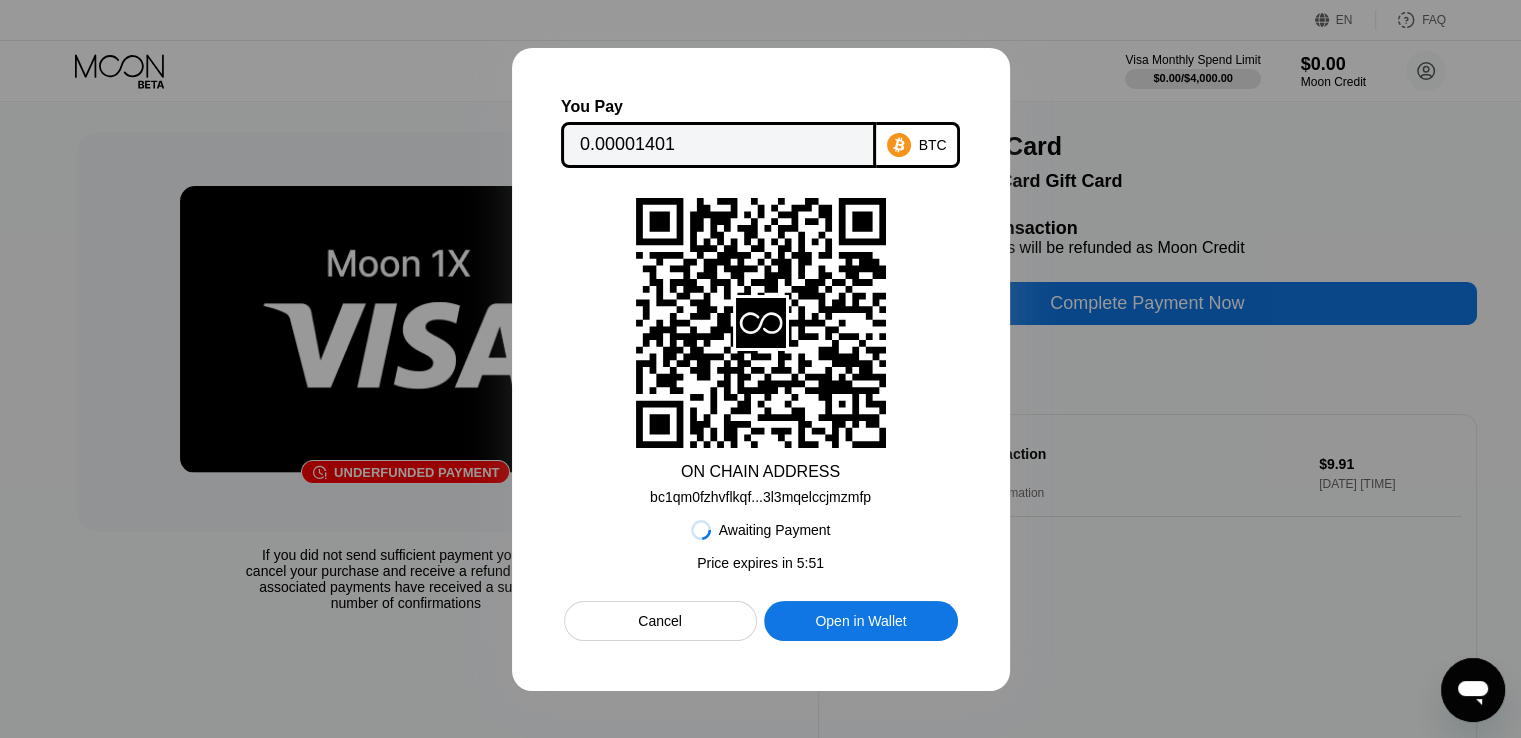 click at bounding box center [760, 369] 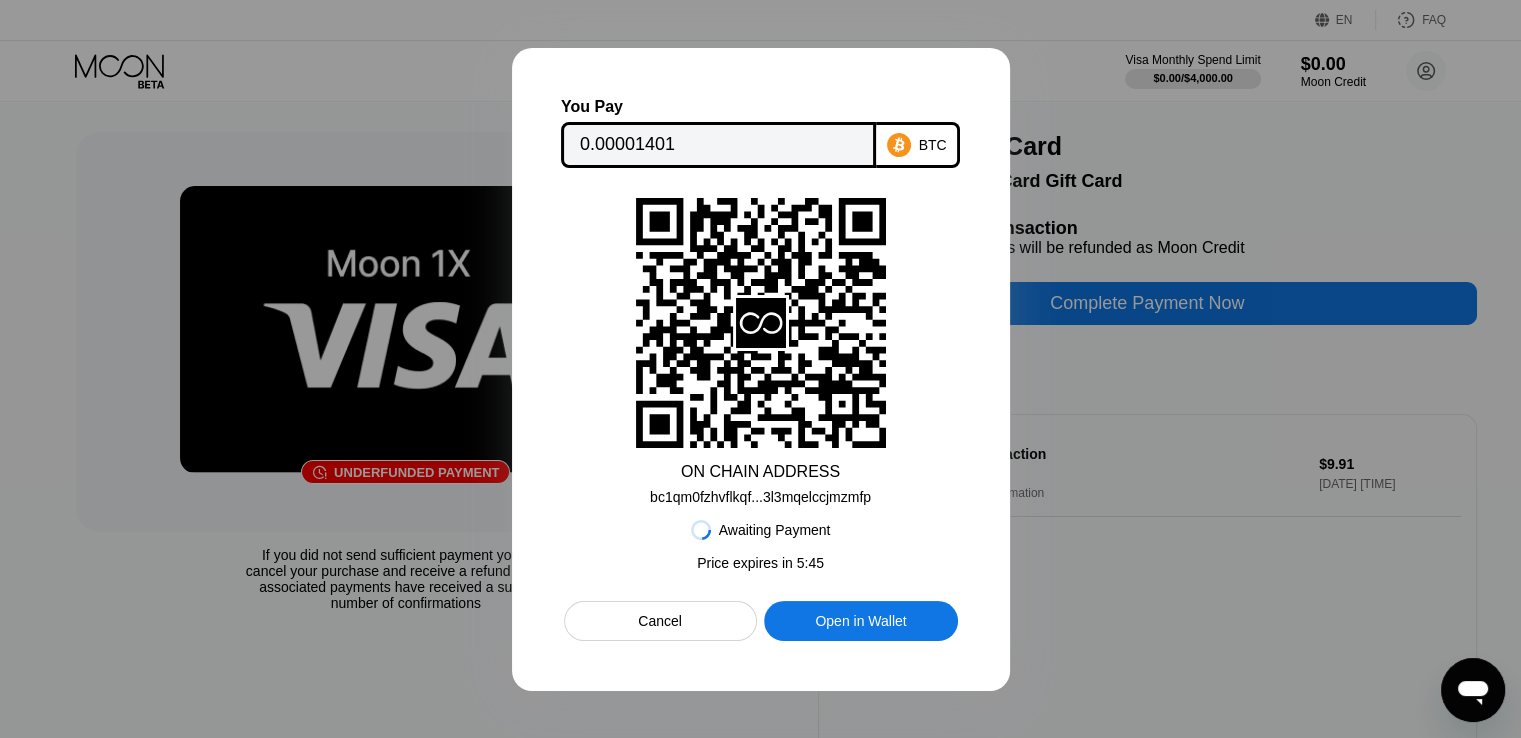 click on "Cancel" at bounding box center (660, 621) 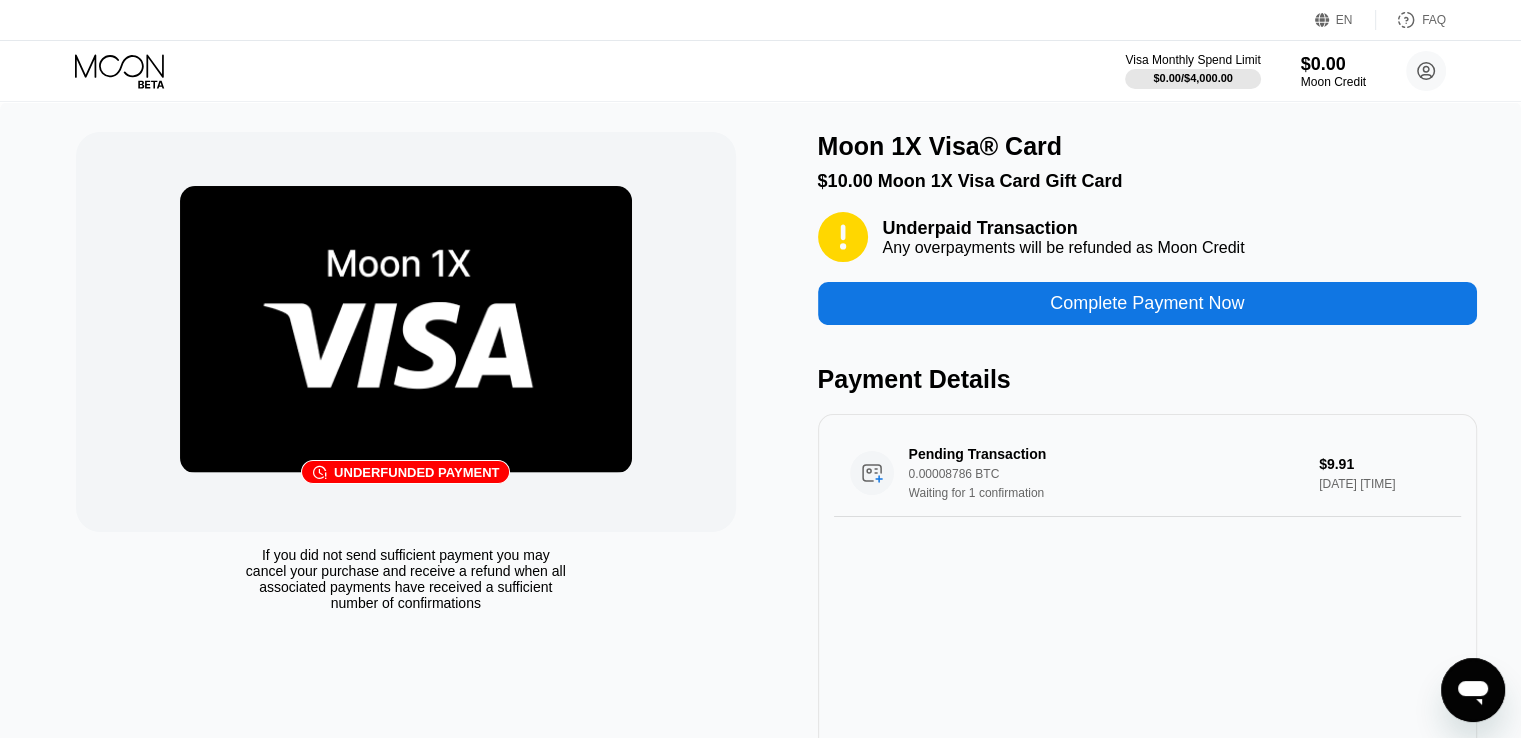 click on "Complete Payment Now" at bounding box center (1147, 303) 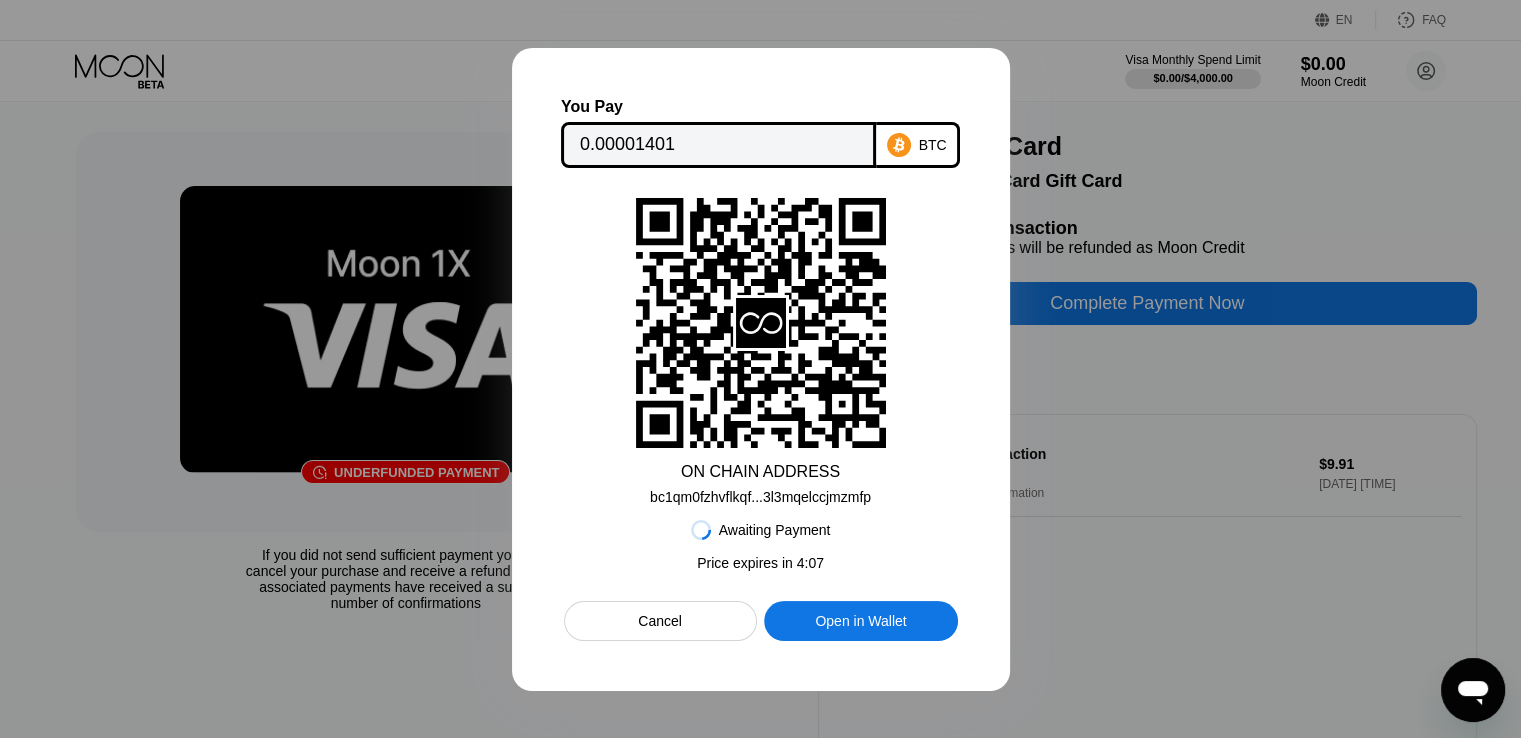click on "Cancel" at bounding box center [660, 621] 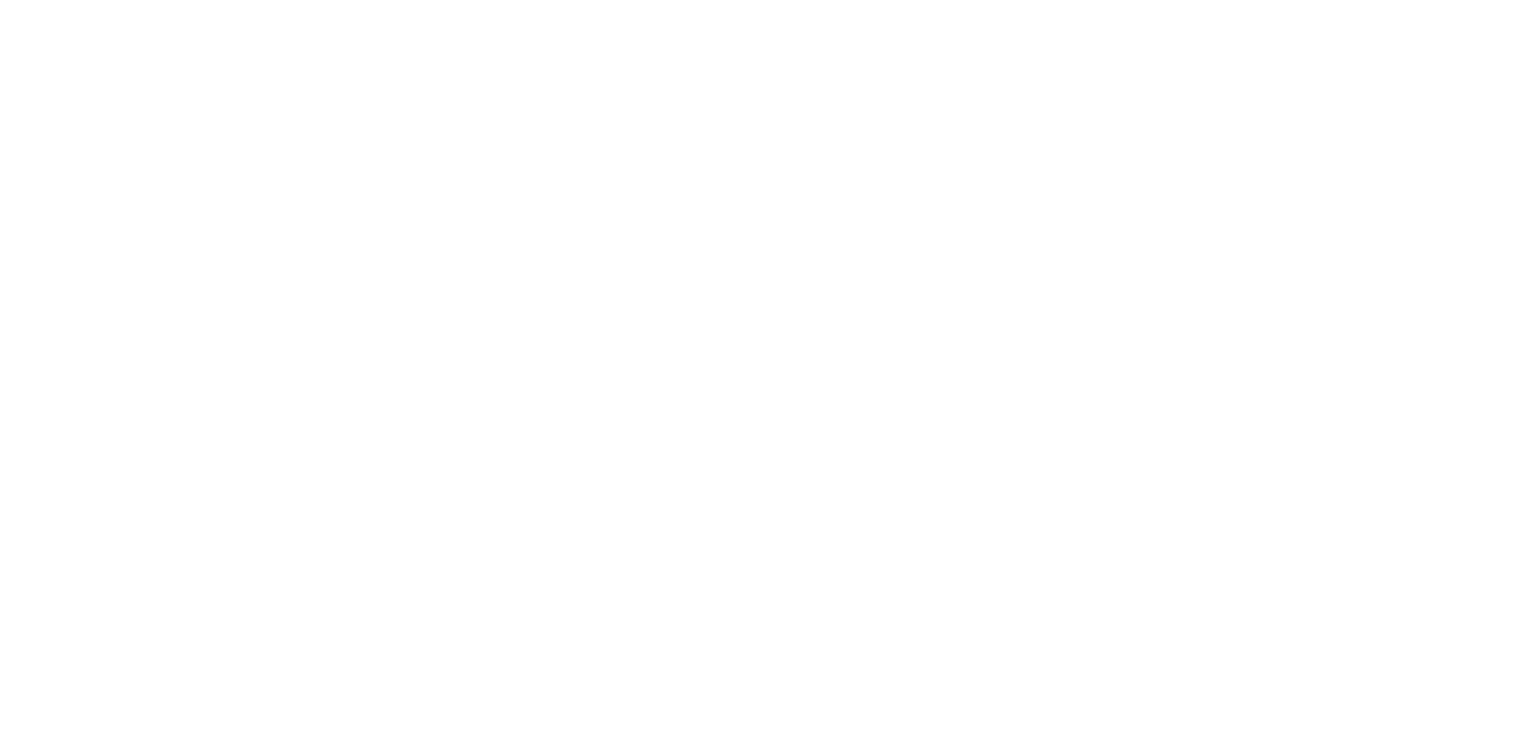 scroll, scrollTop: 0, scrollLeft: 0, axis: both 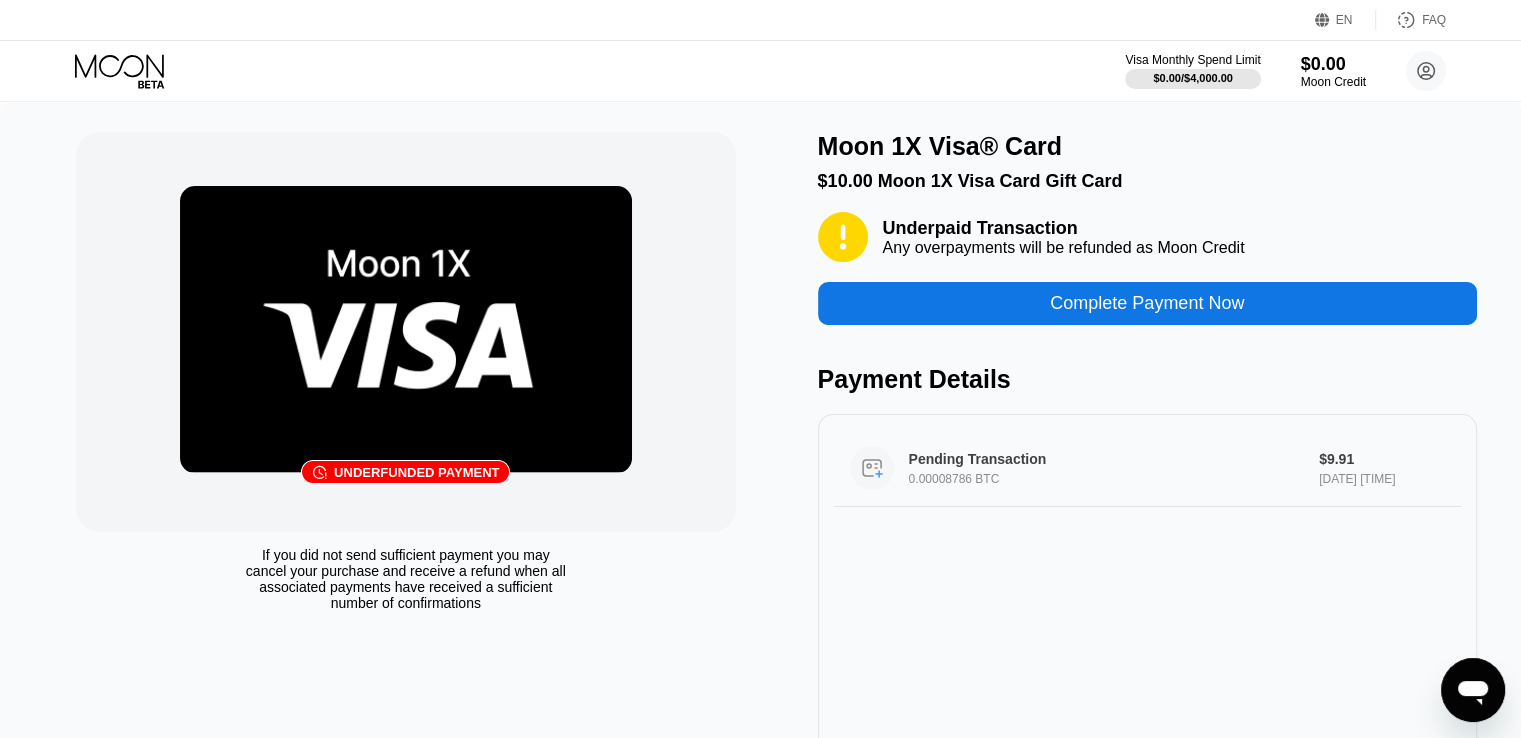 click on "[DATE] [TIME]" at bounding box center [1382, 479] 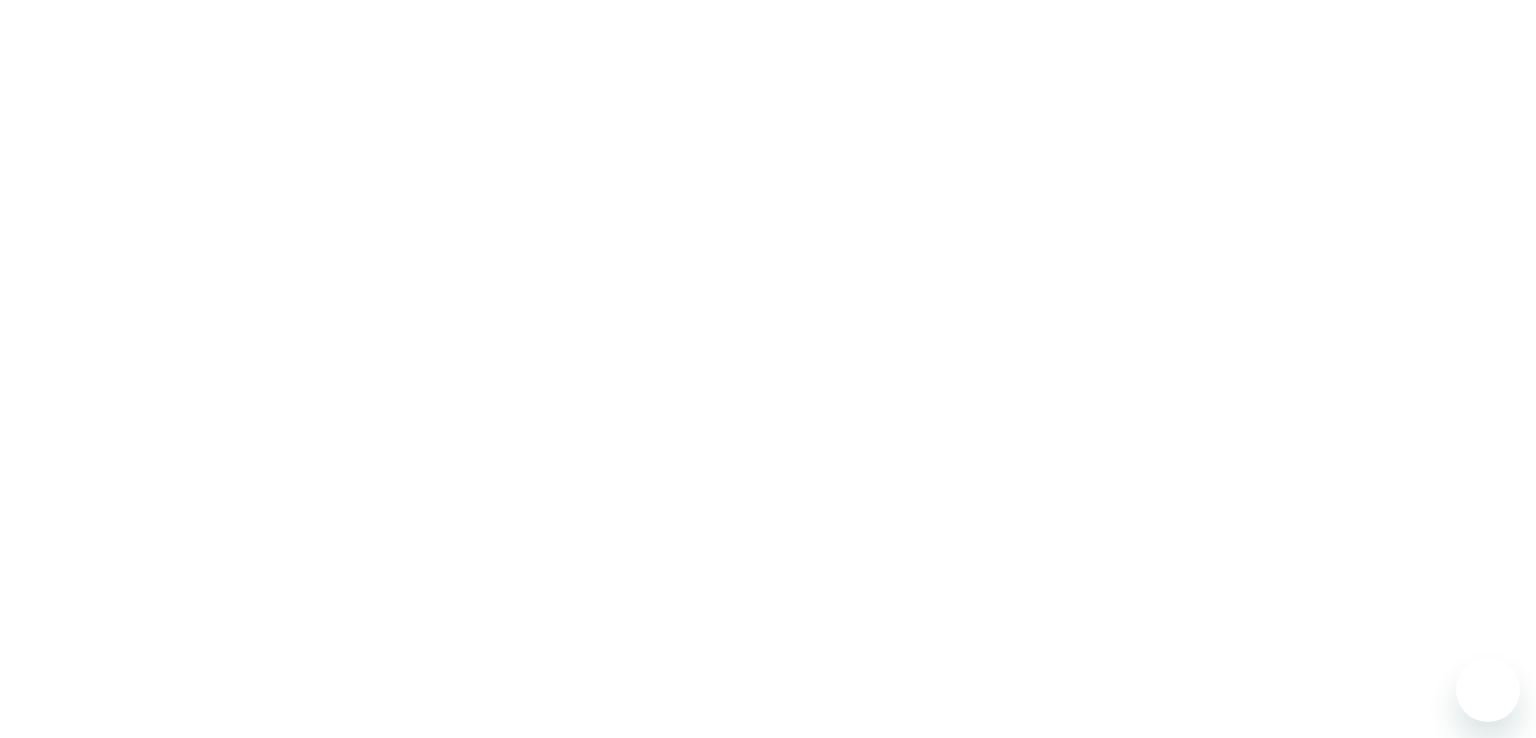 scroll, scrollTop: 0, scrollLeft: 0, axis: both 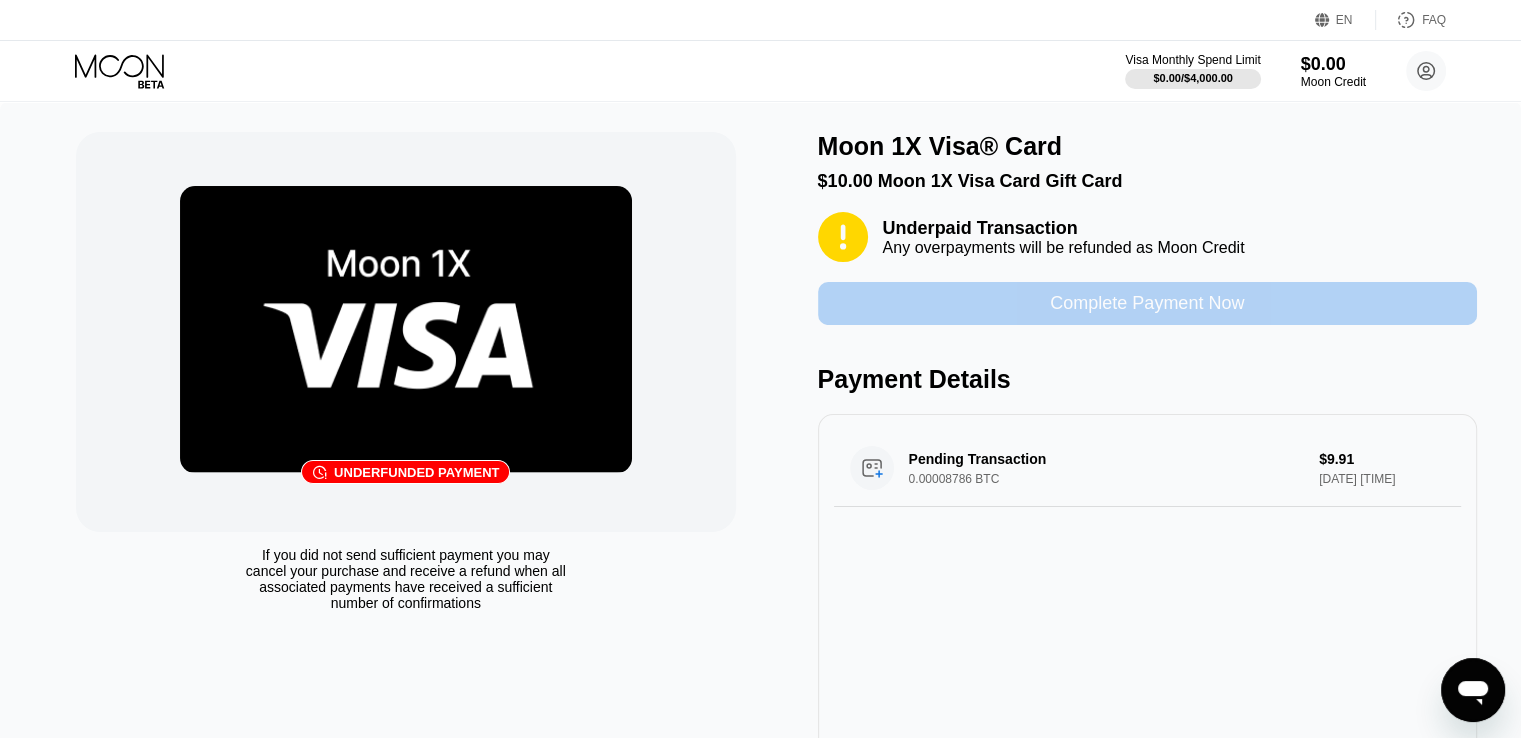 click on "Complete Payment Now" at bounding box center (1147, 303) 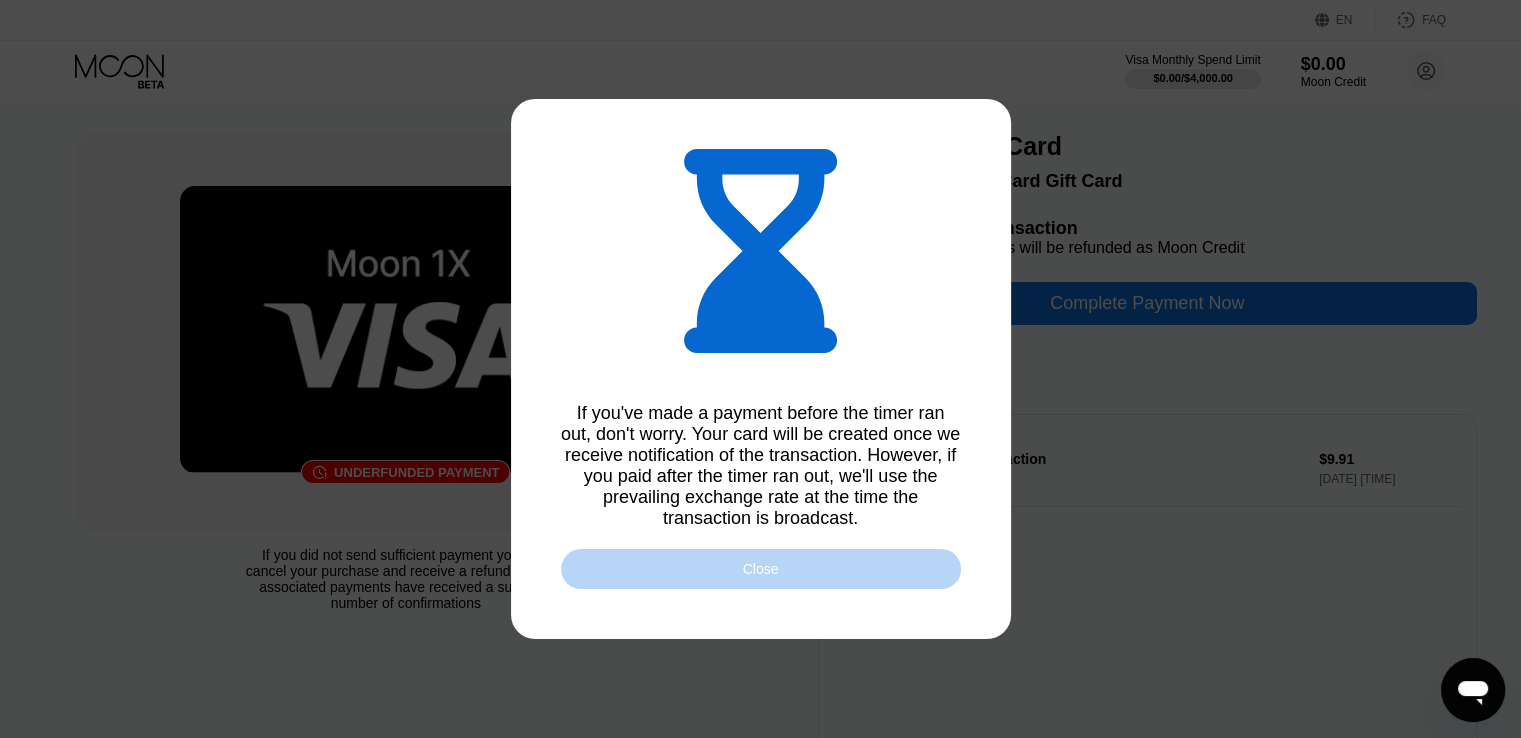 click on "Close" at bounding box center [761, 569] 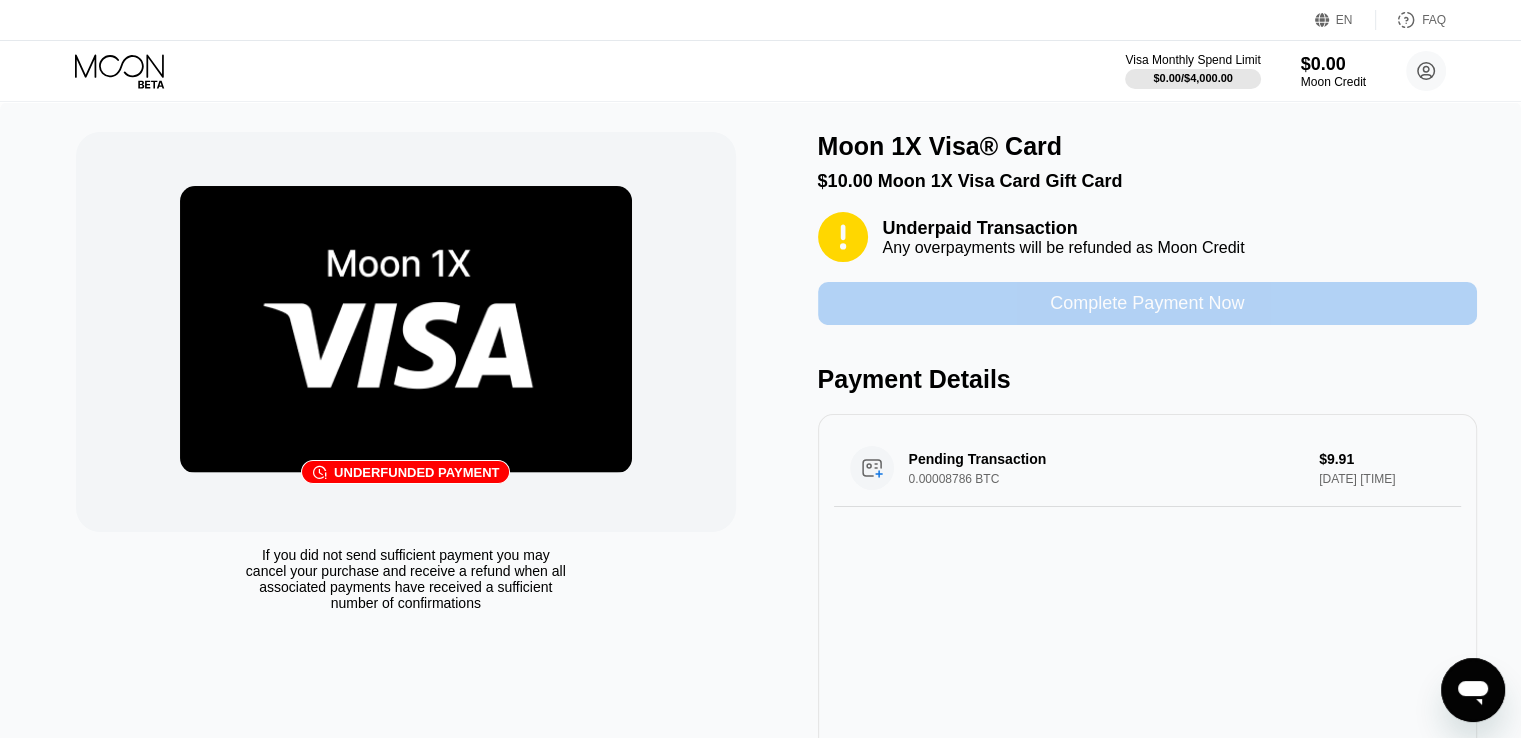 click on "Complete Payment Now" at bounding box center (1147, 303) 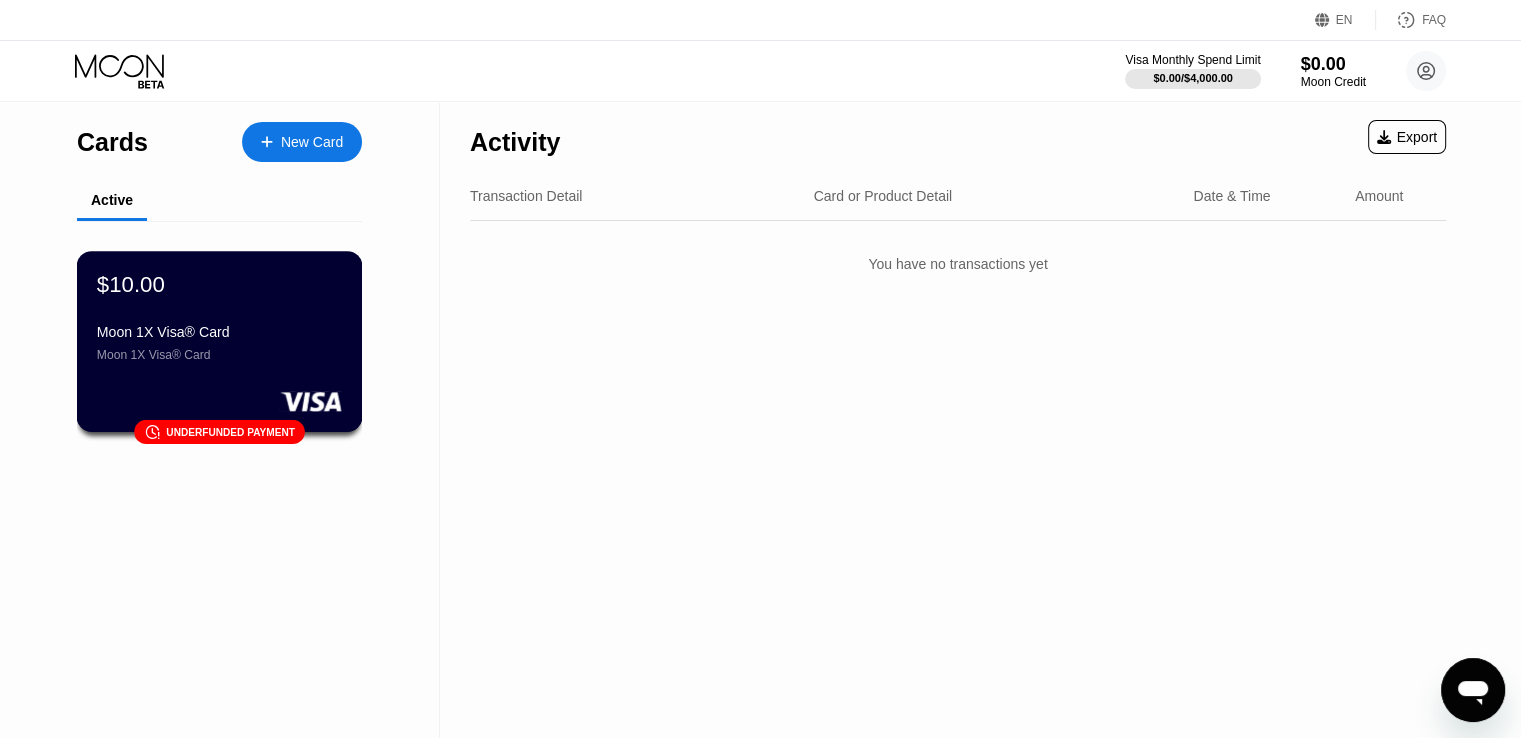 click on "Underfunded payment" at bounding box center [230, 431] 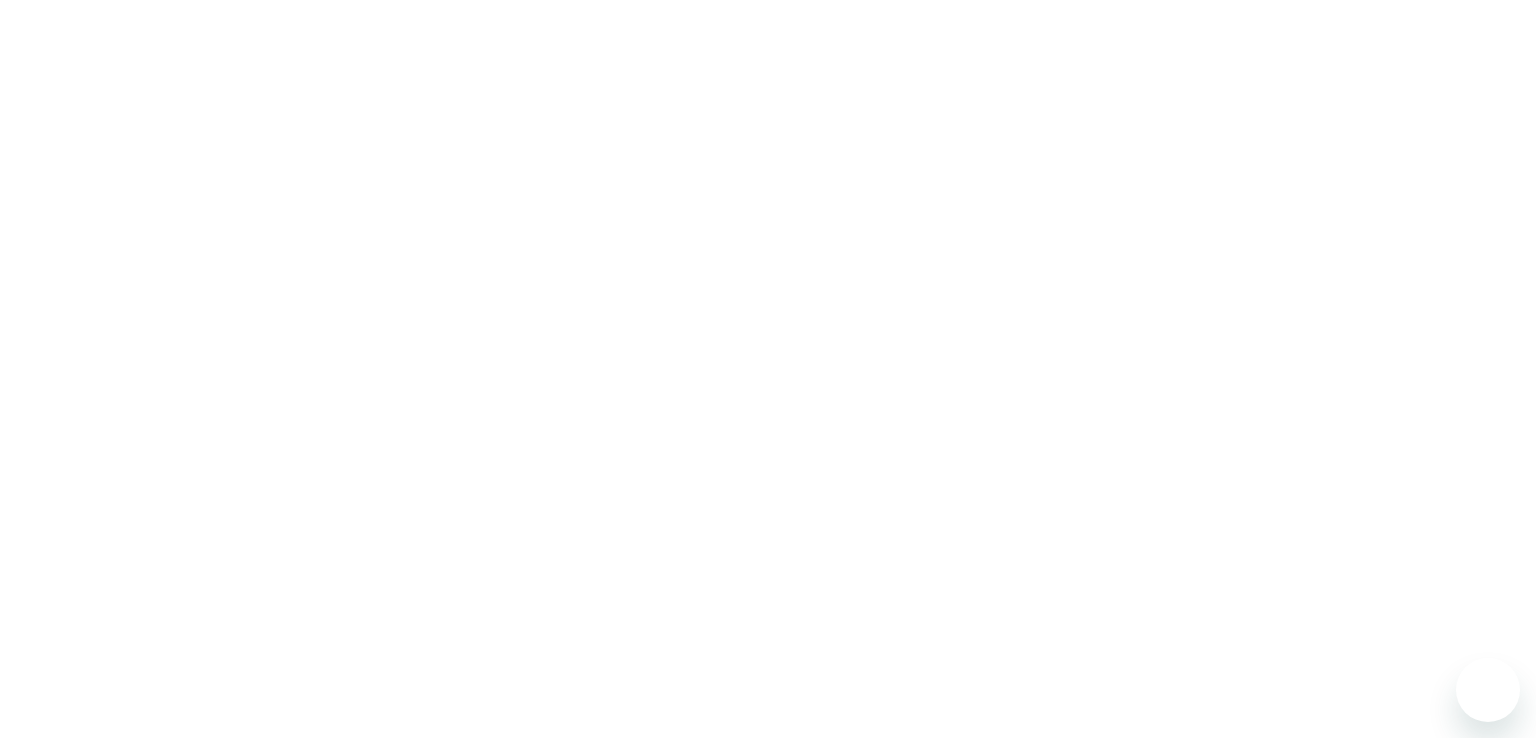 scroll, scrollTop: 0, scrollLeft: 0, axis: both 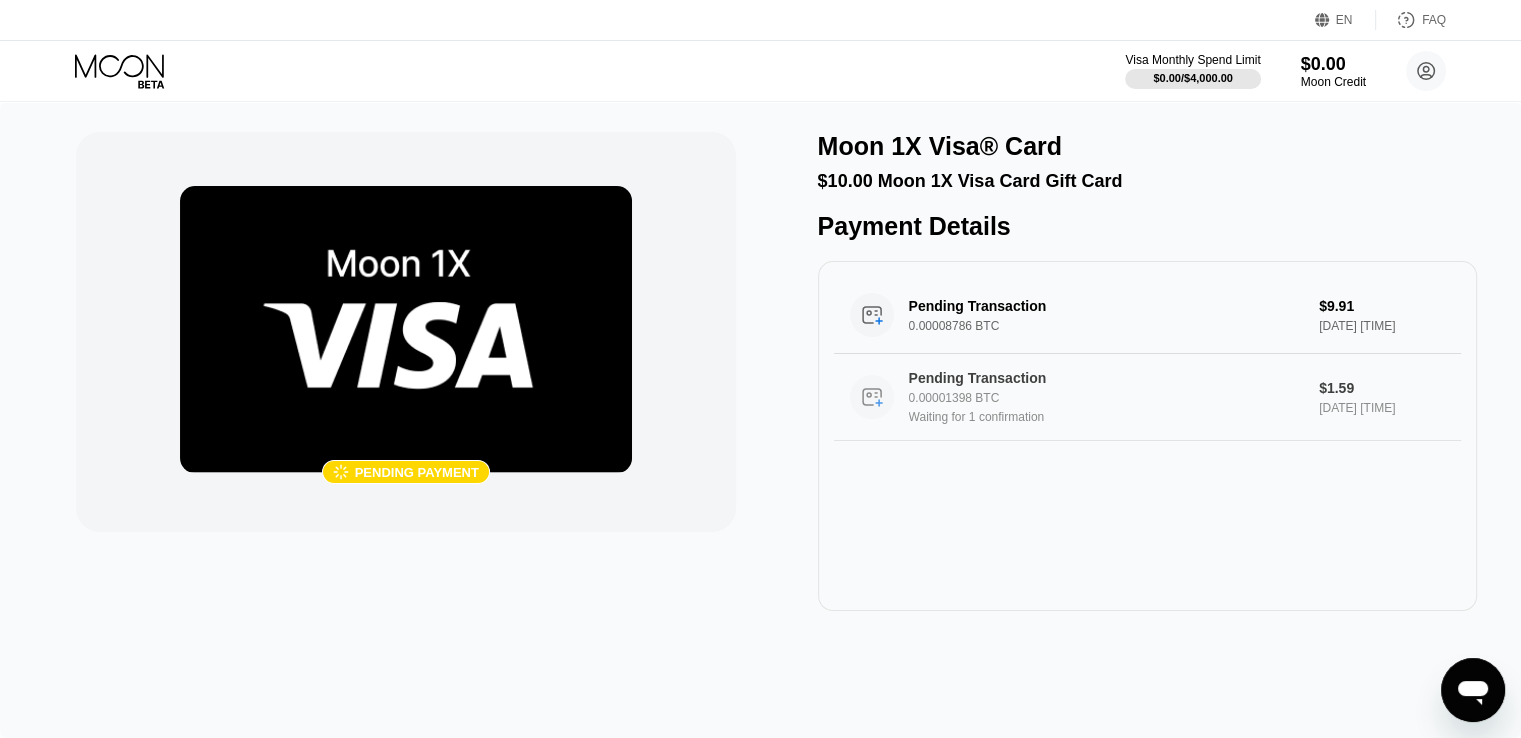 click on "0.00001398 BTC" at bounding box center [1113, 398] 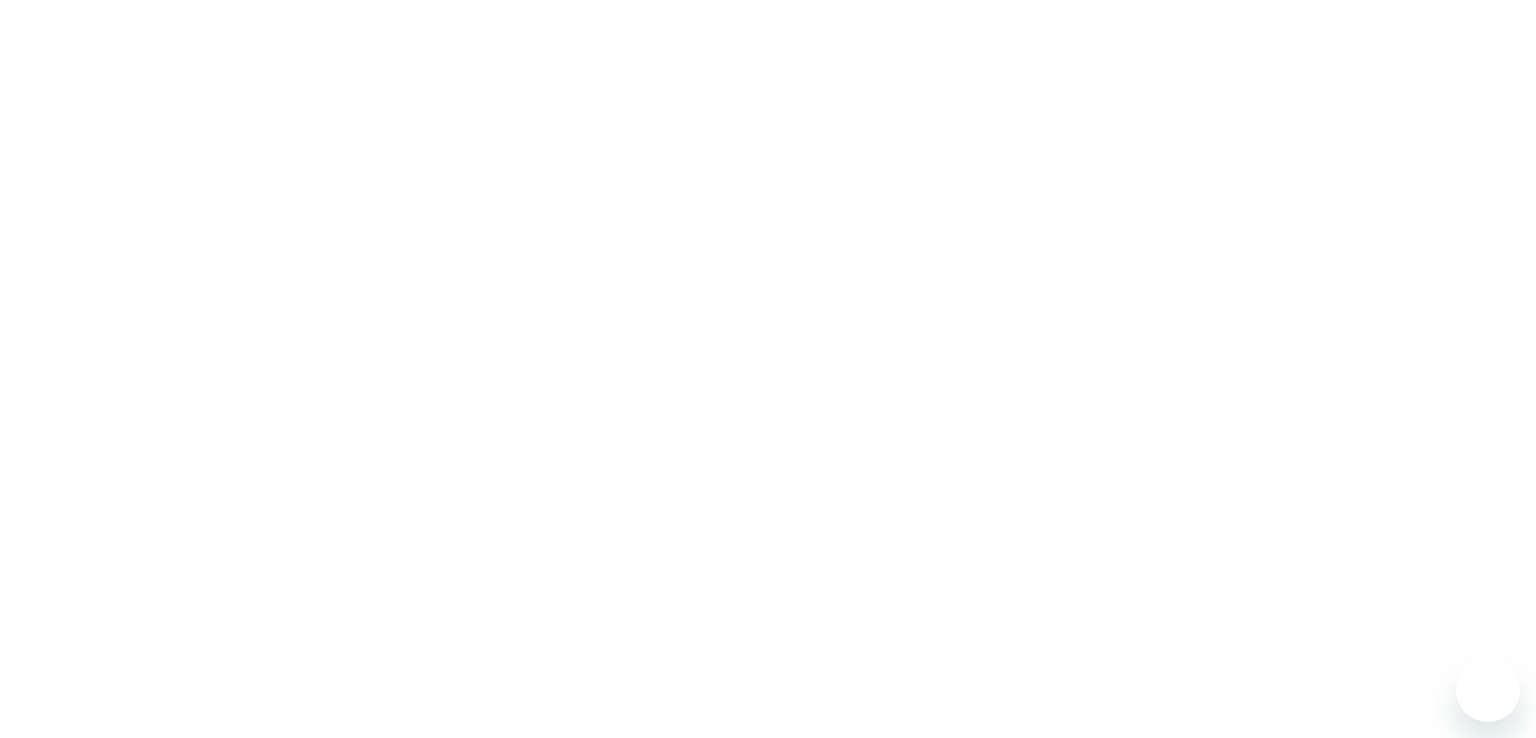 scroll, scrollTop: 0, scrollLeft: 0, axis: both 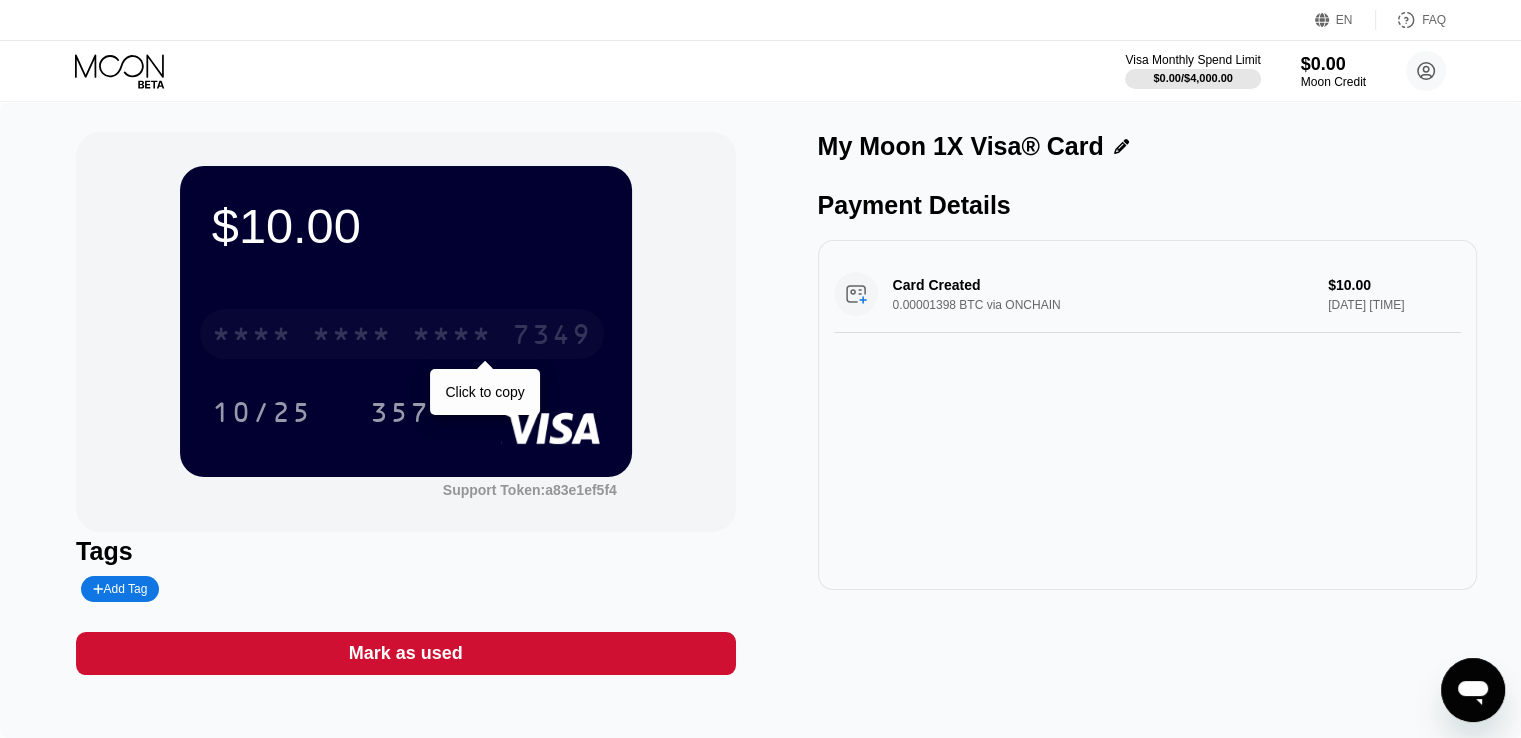 click on "* * * *" at bounding box center (352, 337) 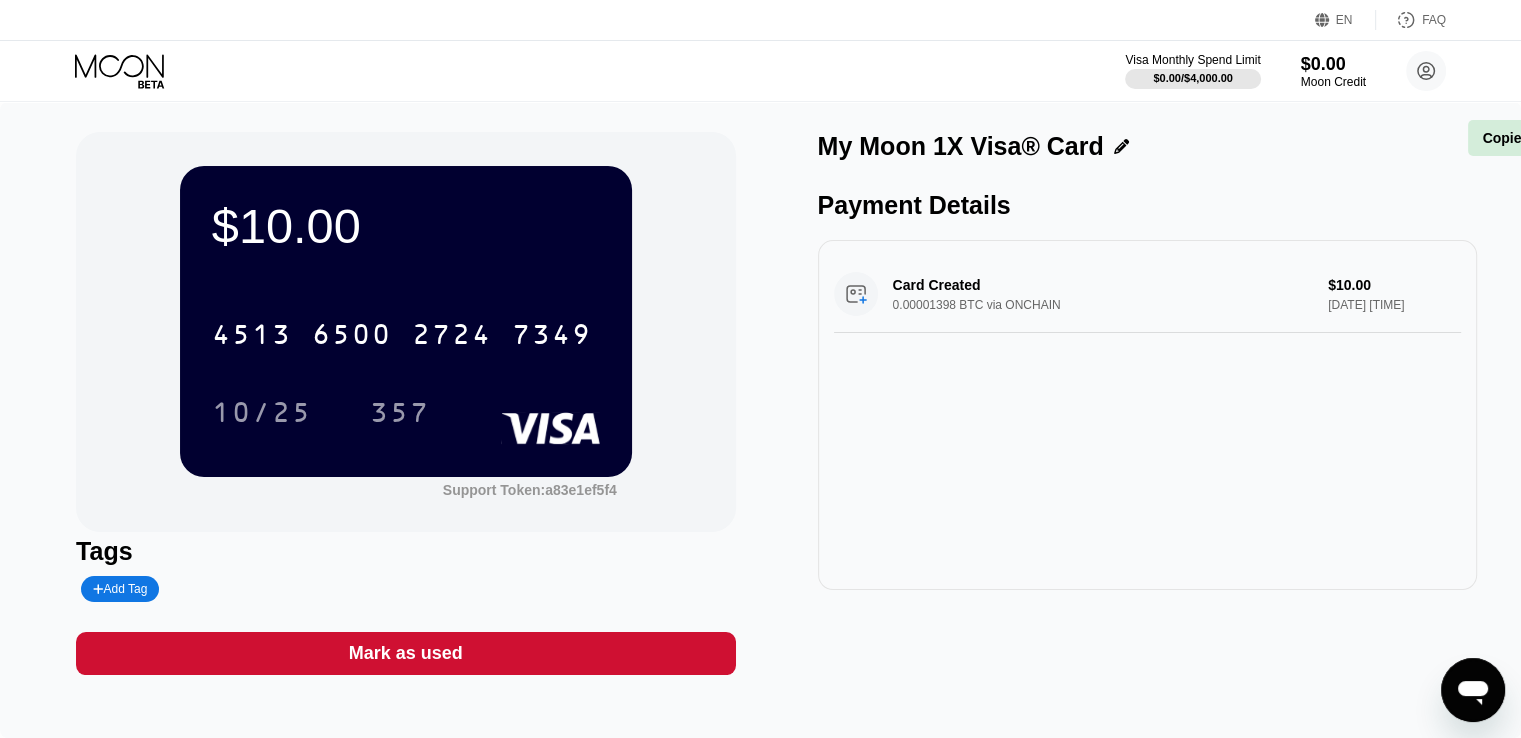 click on "Card Created 0.00001398 BTC via ONCHAIN $10.00 [DATE] [TIME]" at bounding box center [1147, 415] 